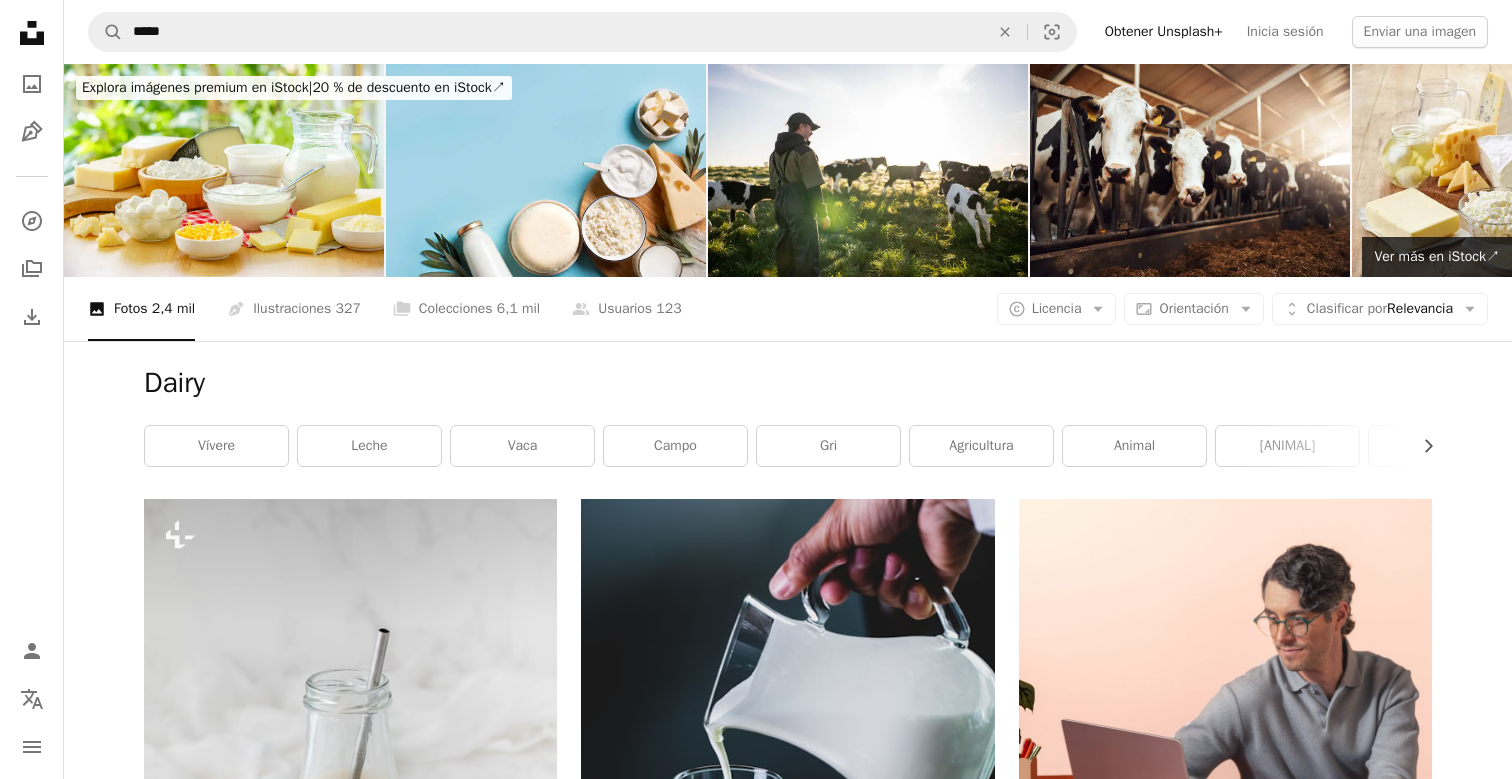scroll, scrollTop: 29491, scrollLeft: 0, axis: vertical 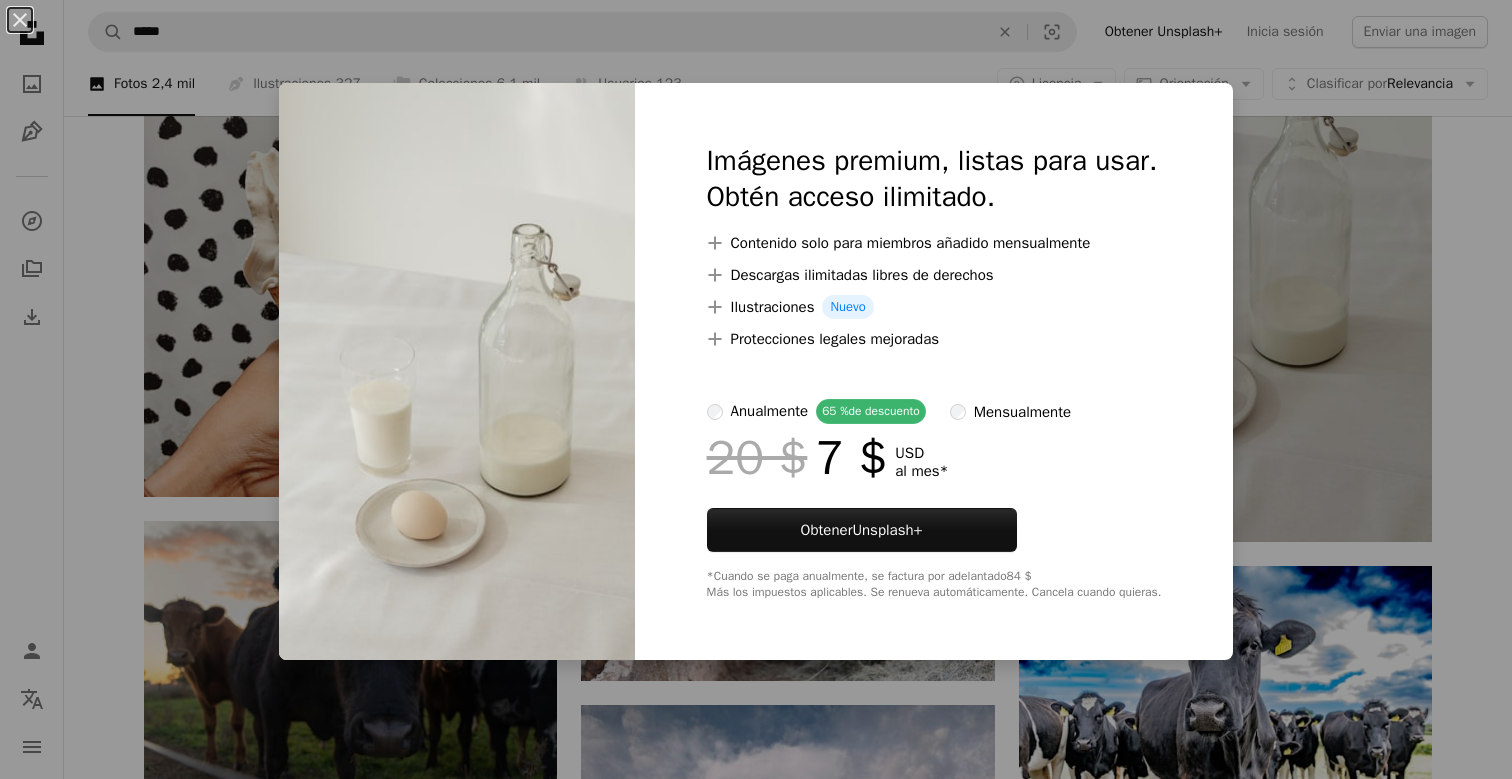 click on "An X shape Imágenes premium, listas para usar. Obtén acceso ilimitado. A plus sign Contenido solo para miembros añadido mensualmente A plus sign Descargas ilimitadas libres de derechos A plus sign Ilustraciones  Nuevo A plus sign Protecciones legales mejoradas anualmente 65 %  de descuento mensualmente 20 $   7 $ USD al mes * Obtener  Unsplash+ *Cuando se paga anualmente, se factura por adelantado  84 $ Más los impuestos aplicables. Se renueva automáticamente. Cancela cuando quieras." at bounding box center [756, 389] 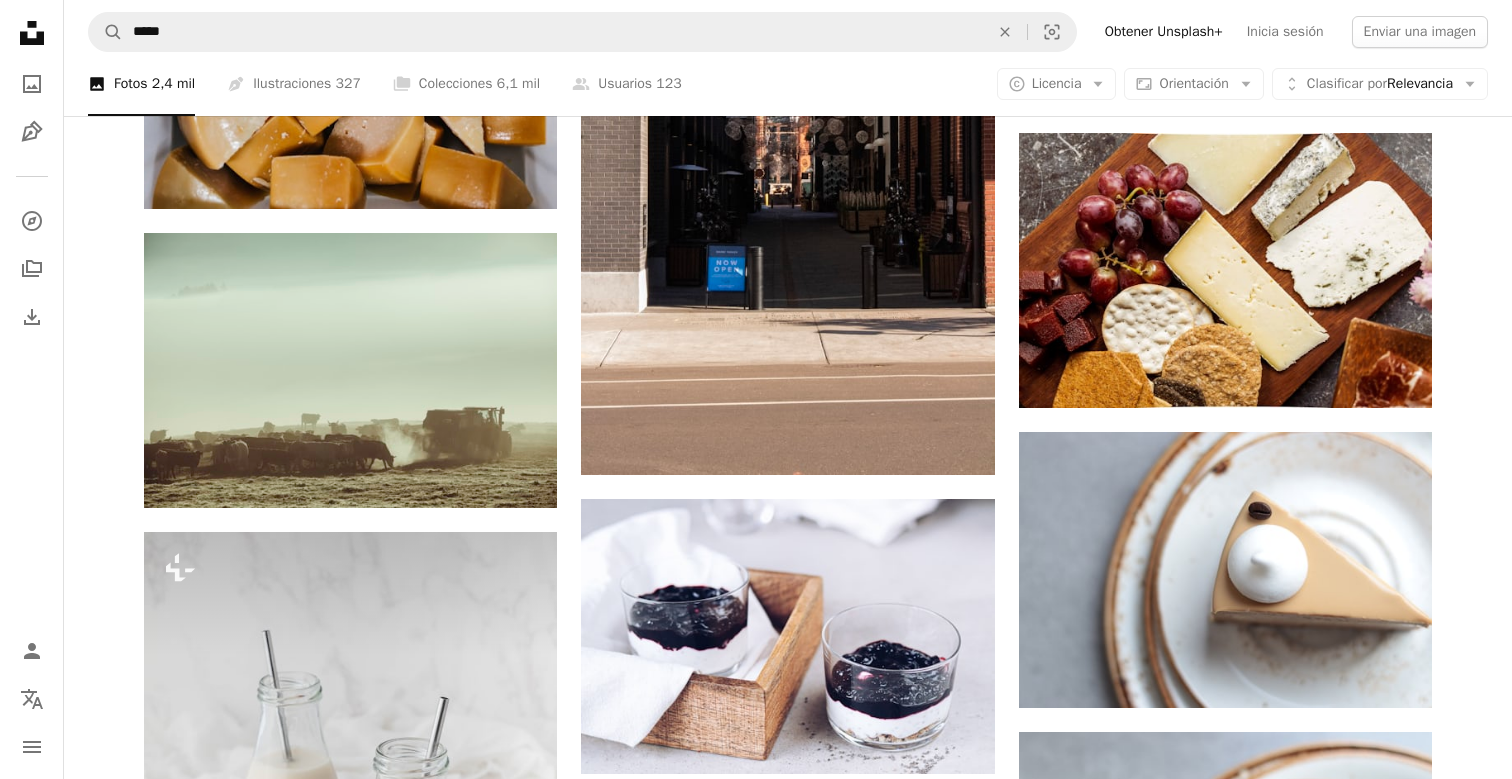 scroll, scrollTop: 44409, scrollLeft: 0, axis: vertical 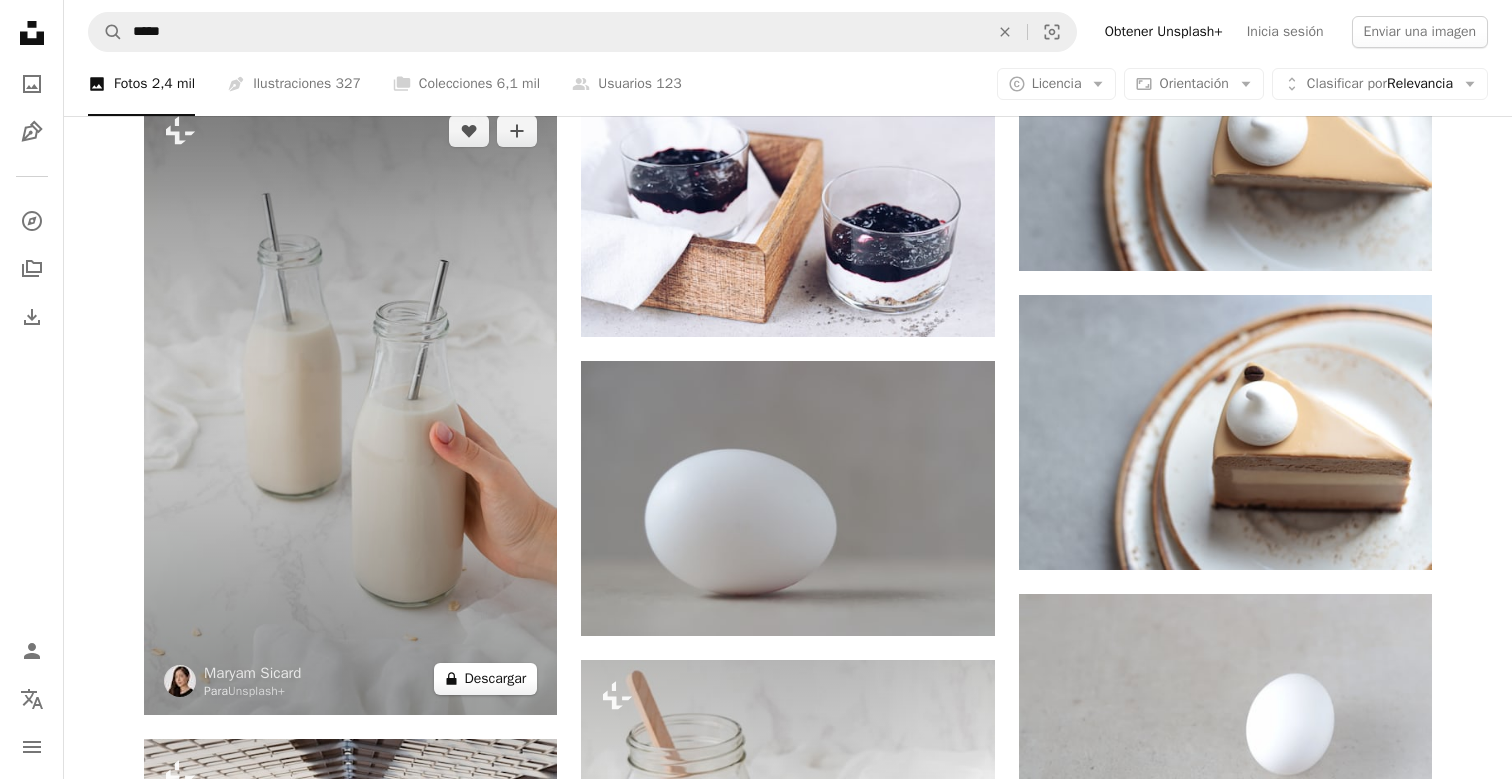 click on "A lock Descargar" at bounding box center [486, 679] 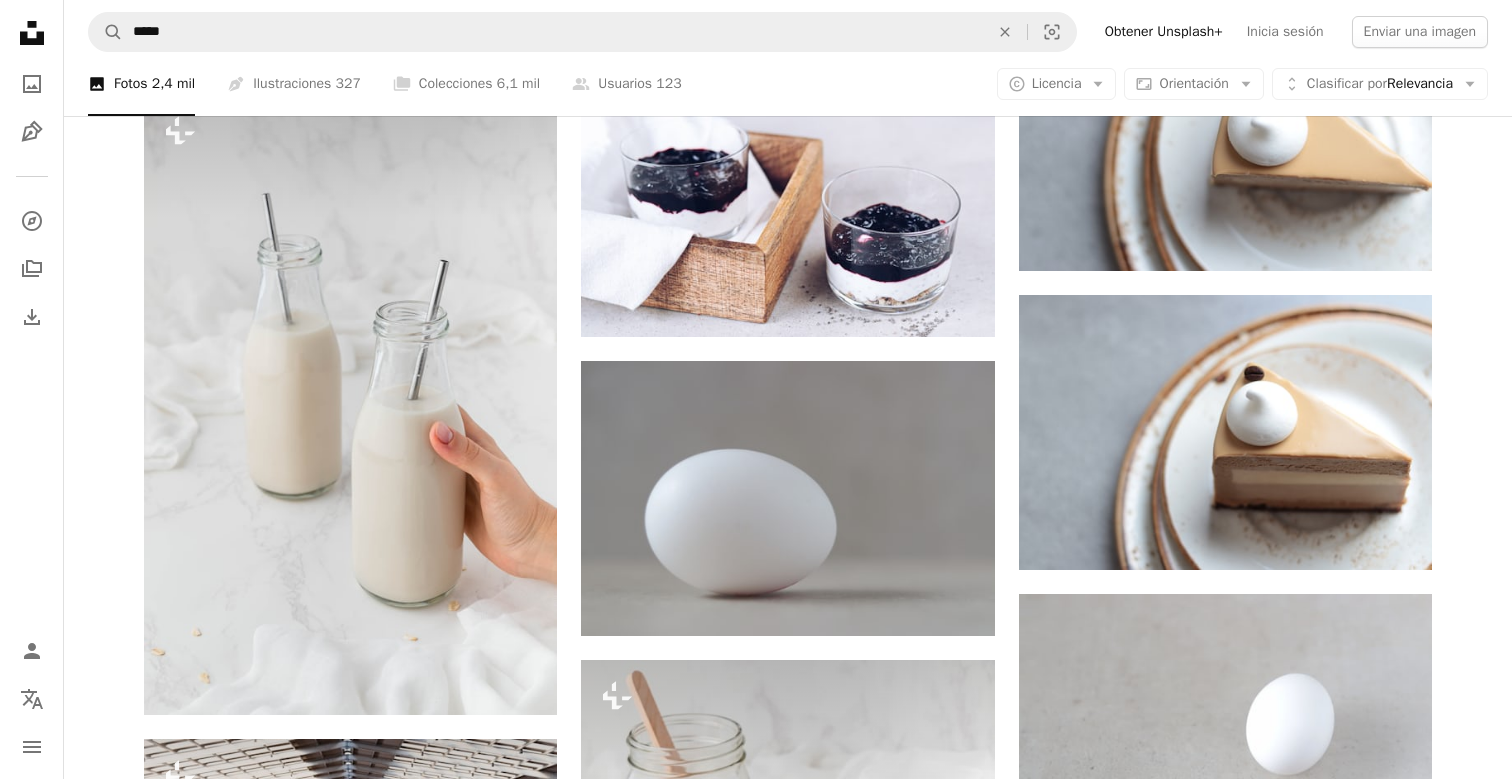 click on "An X shape Imágenes premium, listas para usar. Obtén acceso ilimitado. A plus sign Contenido solo para miembros añadido mensualmente A plus sign Descargas ilimitadas libres de derechos A plus sign Ilustraciones  Nuevo A plus sign Protecciones legales mejoradas anualmente 65 %  de descuento mensualmente 20 $   7 $ USD al mes * Obtener  Unsplash+ *Cuando se paga anualmente, se factura por adelantado  84 $ Más los impuestos aplicables. Se renueva automáticamente. Cancela cuando quieras." at bounding box center (756, 4688) 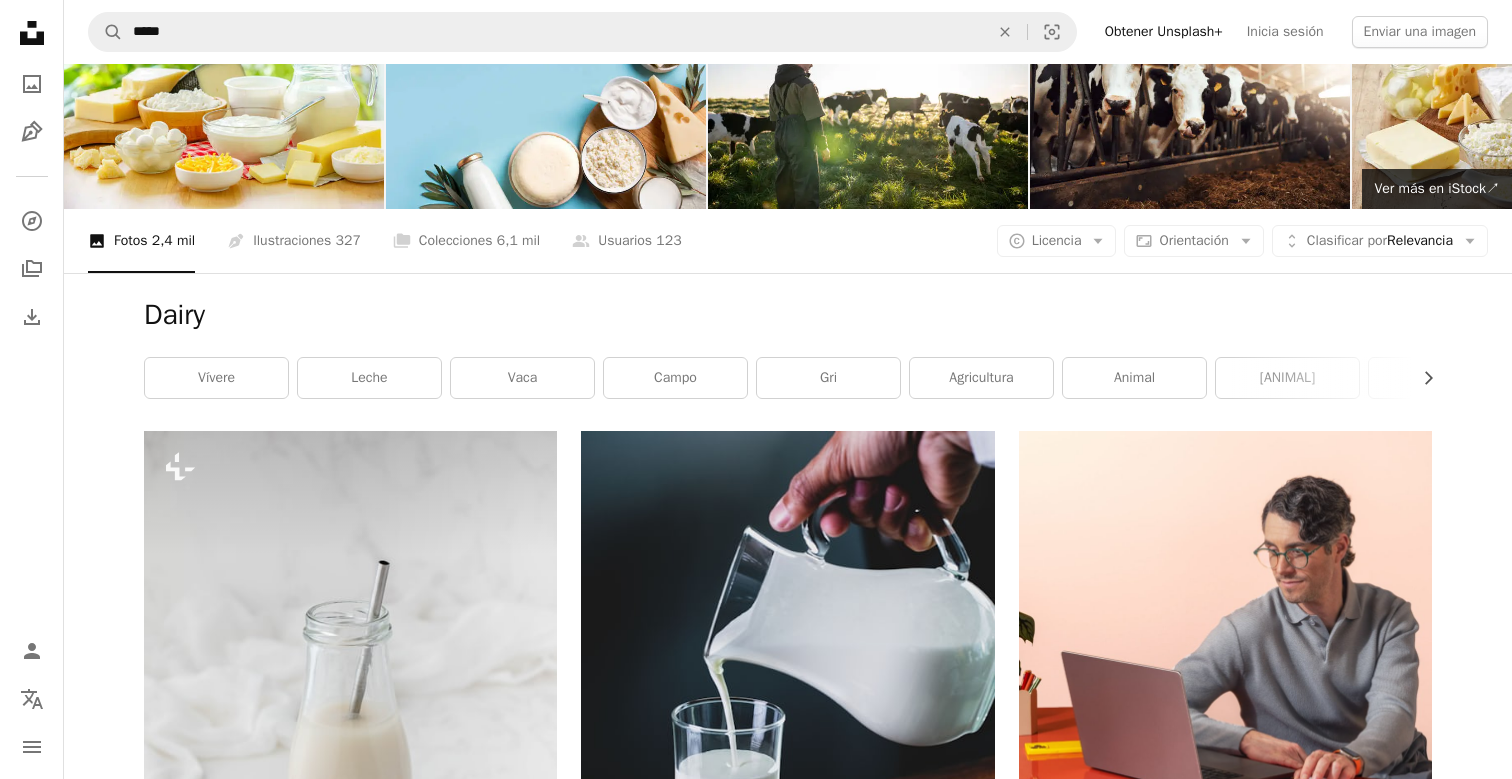 scroll, scrollTop: 0, scrollLeft: 0, axis: both 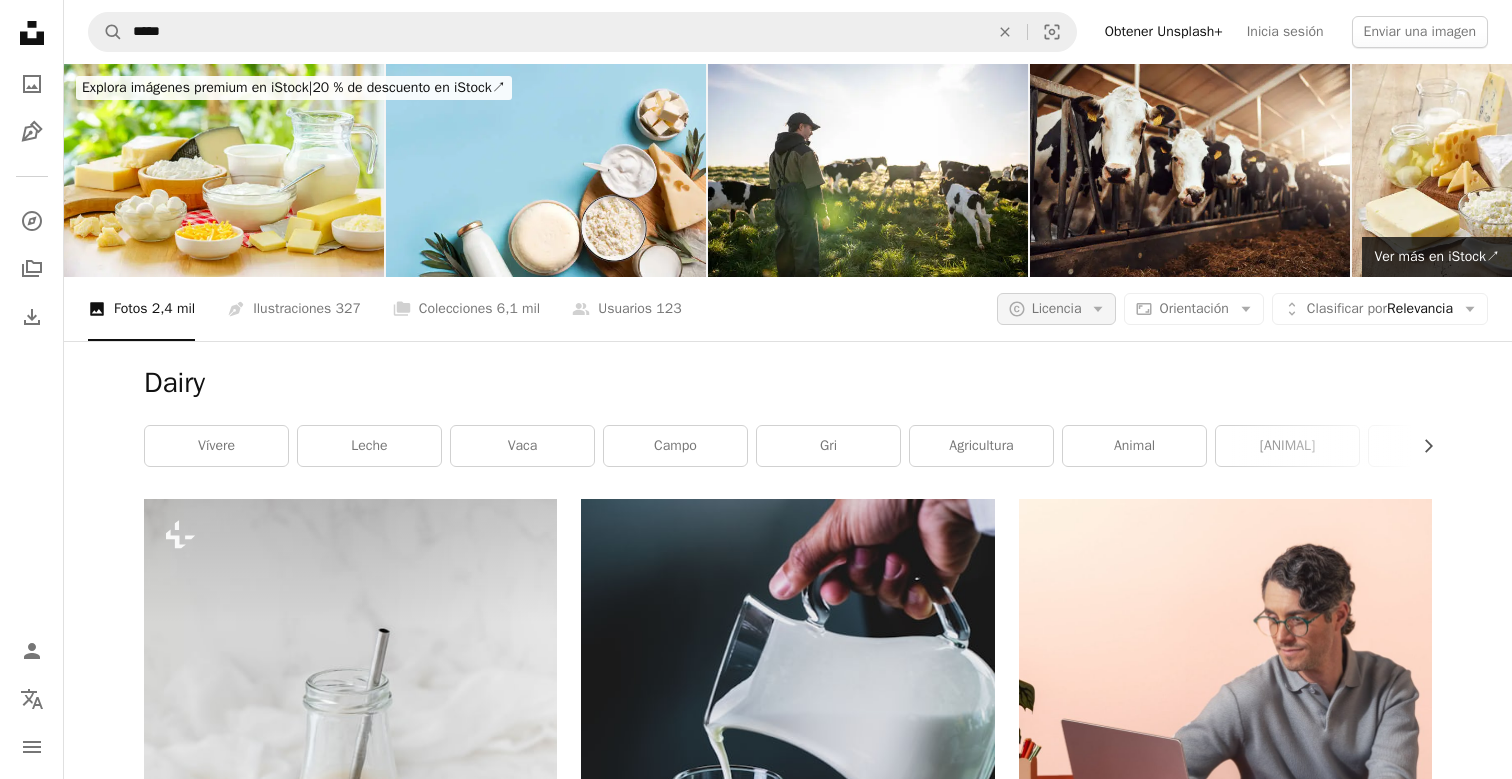 click on "A copyright icon © Licencia Arrow down" at bounding box center (1057, 309) 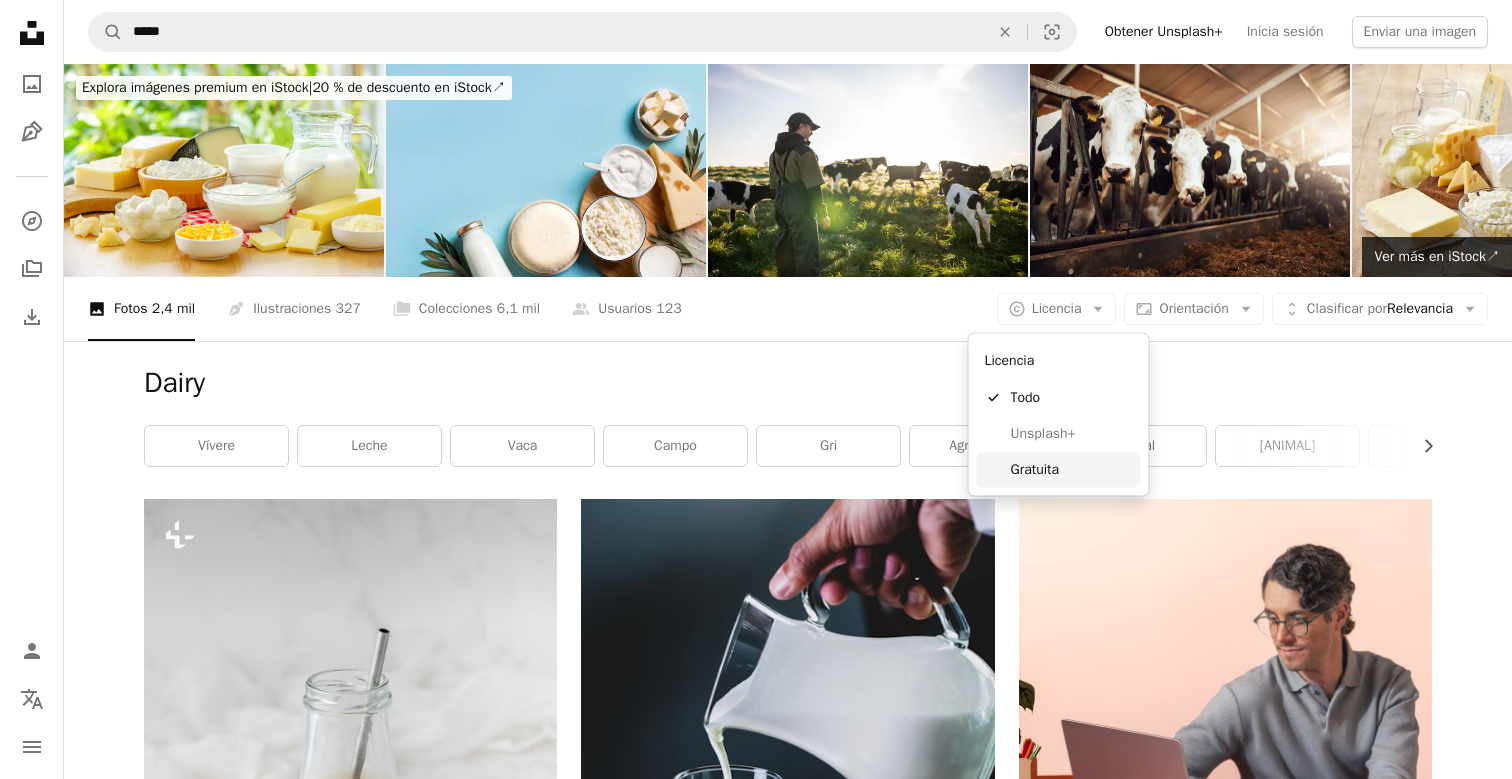 click on "Gratuita" at bounding box center (1072, 469) 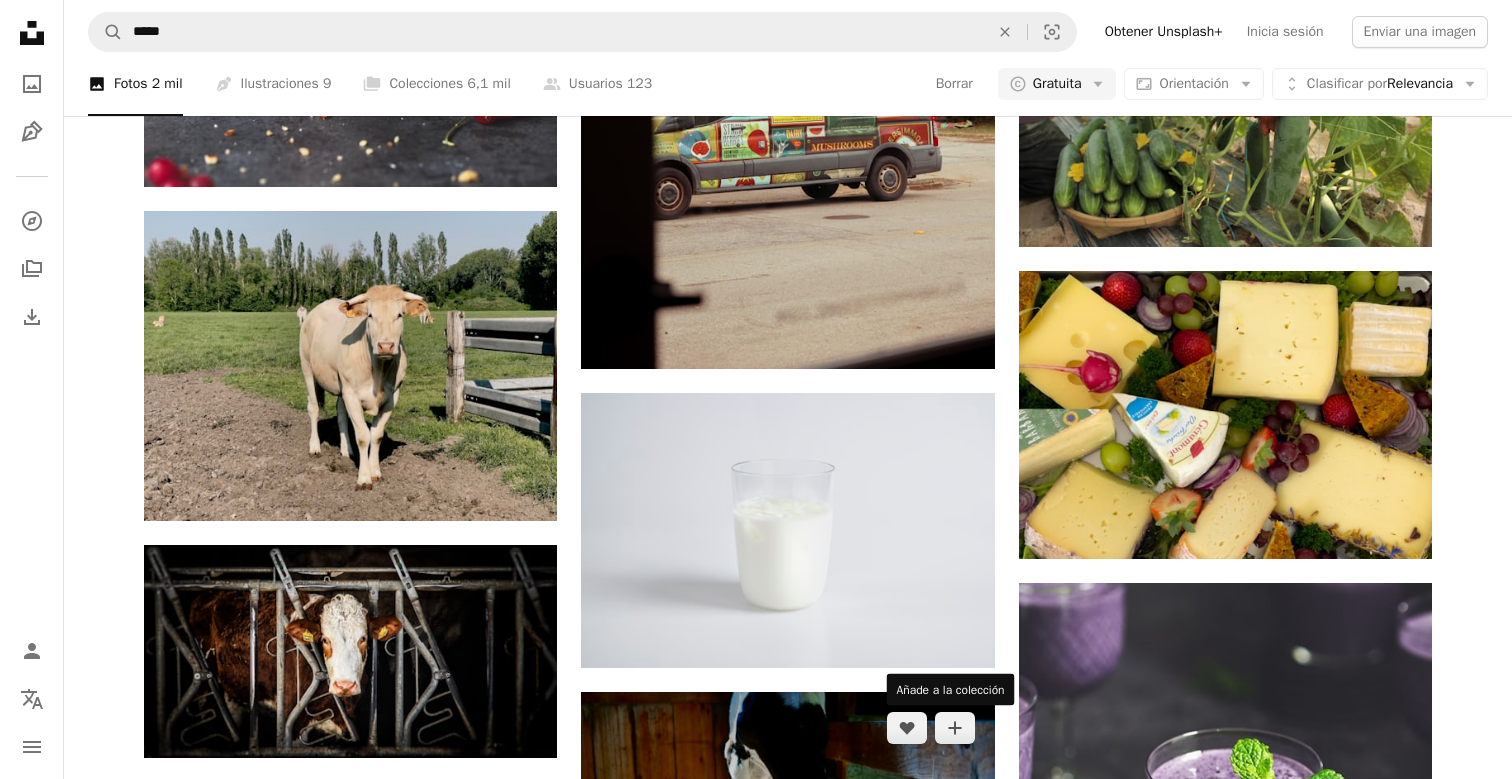 scroll, scrollTop: 41624, scrollLeft: 0, axis: vertical 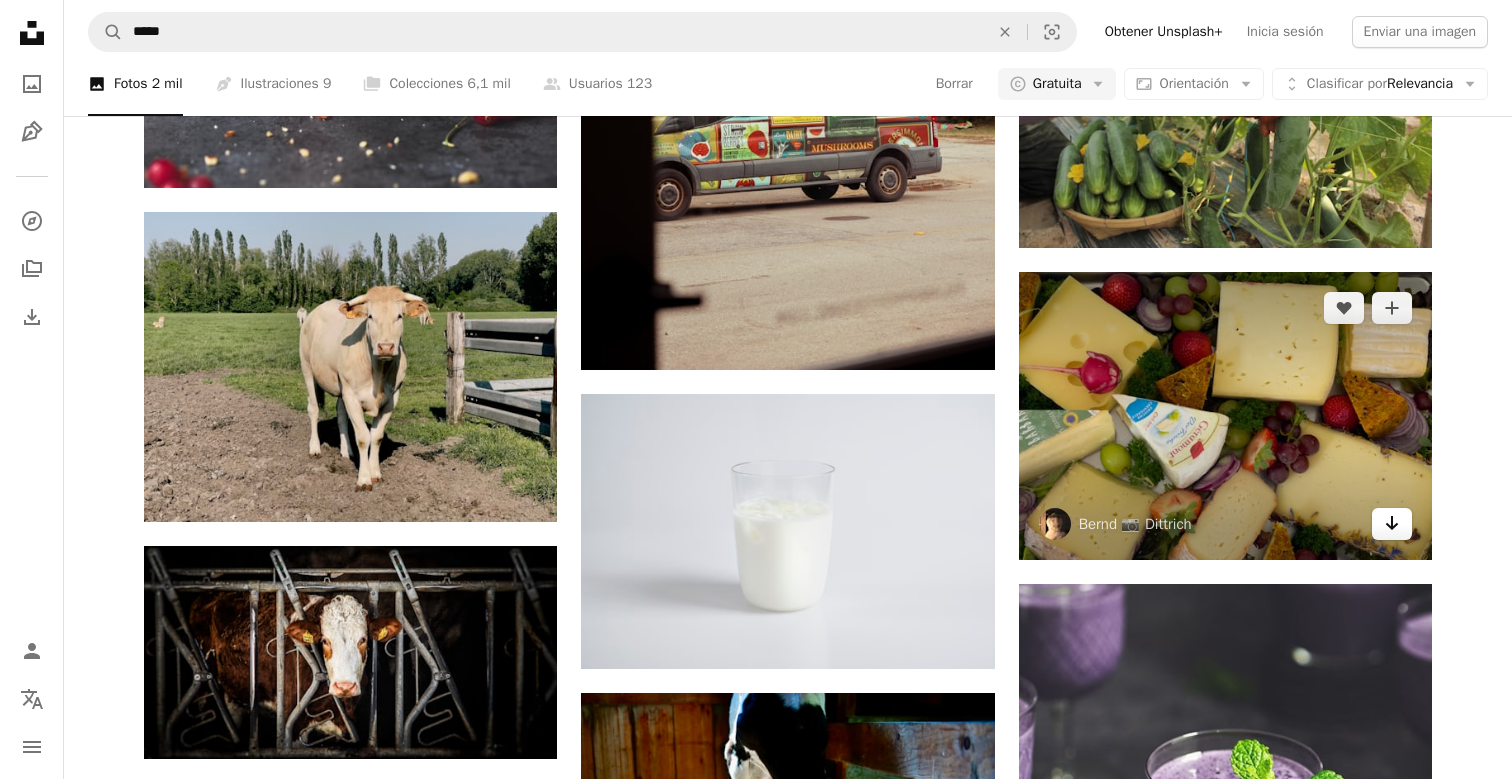 click on "Arrow pointing down" 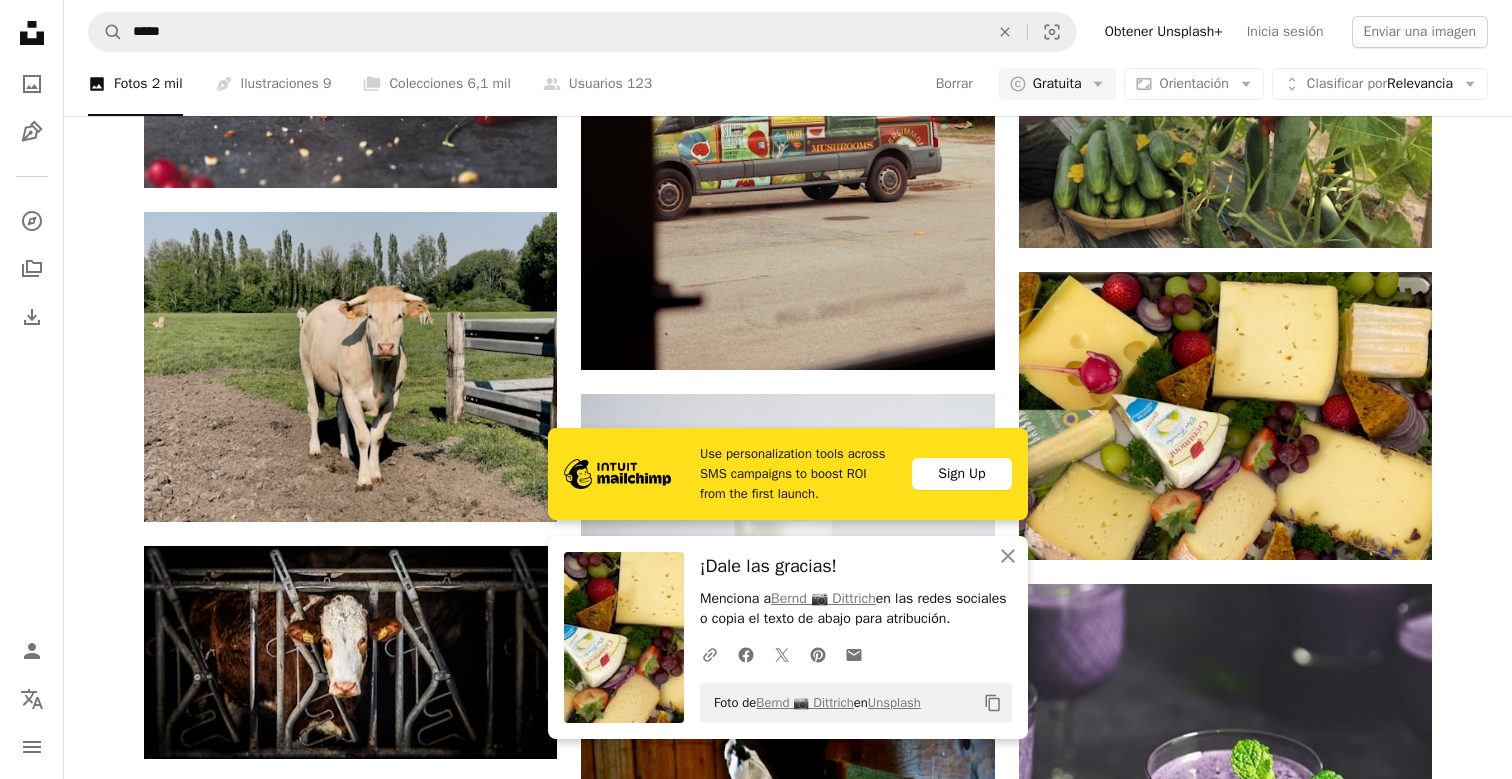 click on "A heart A plus sign [PERSON] Disponible para contratación A checkmark inside of a circle Arrow pointing down A heart A plus sign [PERSON] Arrow pointing down A heart A plus sign [PERSON] Arrow pointing down A heart A plus sign [PERSON] Disponible para contratación A checkmark inside of a circle Arrow pointing down A heart A plus sign [PERSON] Arrow pointing down A heart A plus sign [PERSON] Arrow pointing down A heart A plus sign [PERSON] Disponible para contratación A checkmark inside of a circle Arrow pointing down A heart A plus sign [PERSON] Arrow pointing down –– ––– –––  –– ––– –  ––– –––  ––––  –   – –– –––  – – ––– –– –– –––– –– The best in on-brand content creation Learn More A heart A plus sign [PERSON] A heart" at bounding box center [788, -17973] 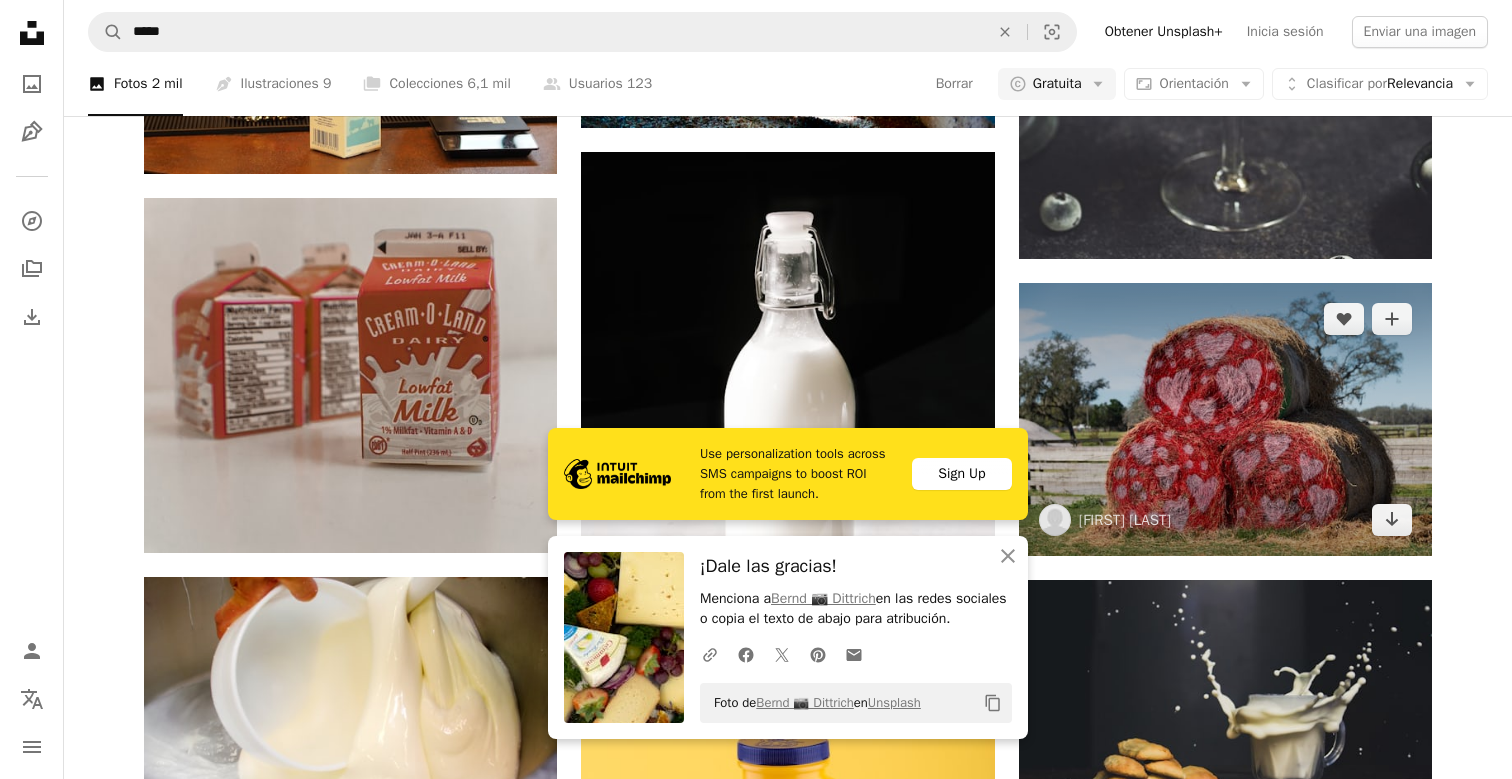 scroll, scrollTop: 42472, scrollLeft: 0, axis: vertical 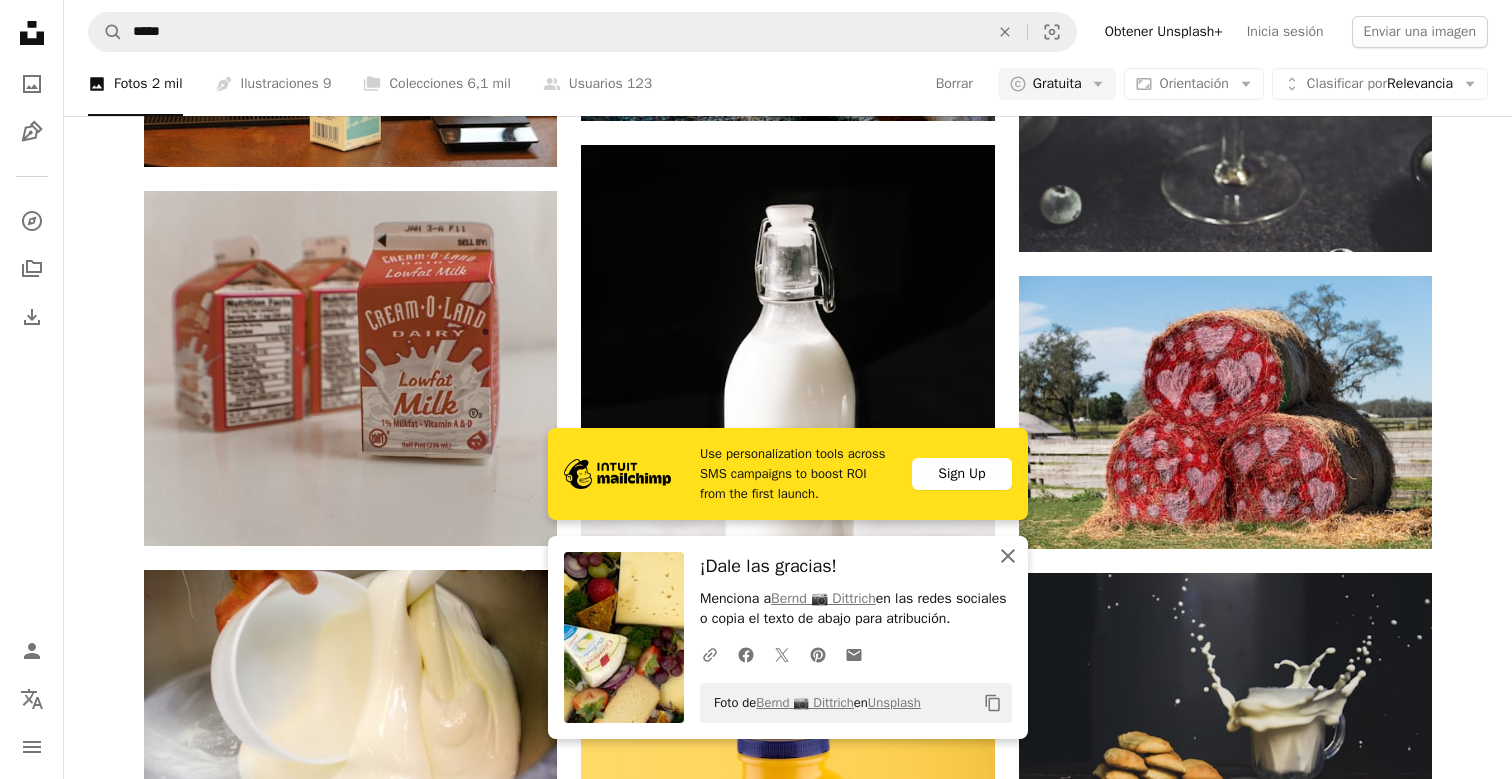 click on "An X shape" 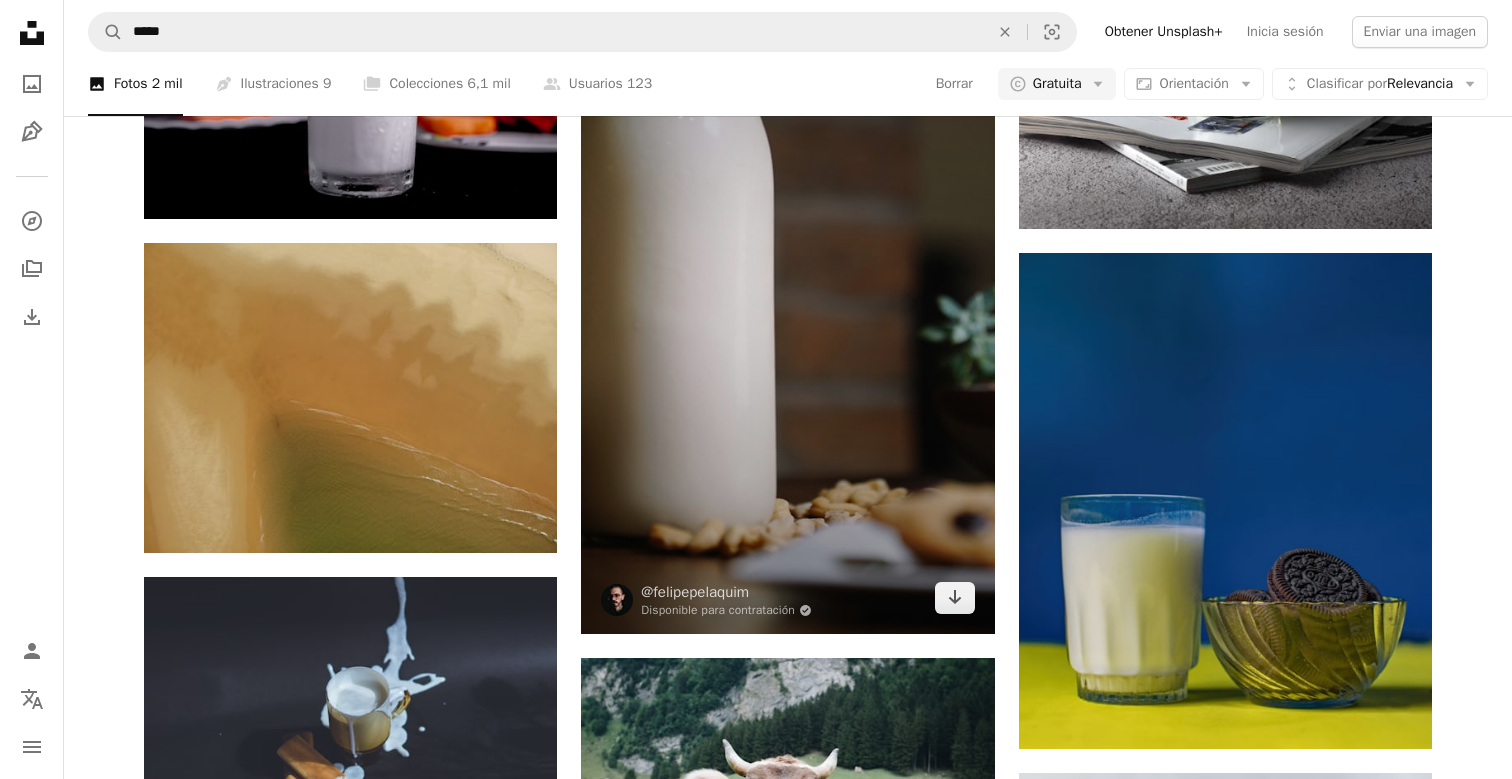 scroll, scrollTop: 47859, scrollLeft: 0, axis: vertical 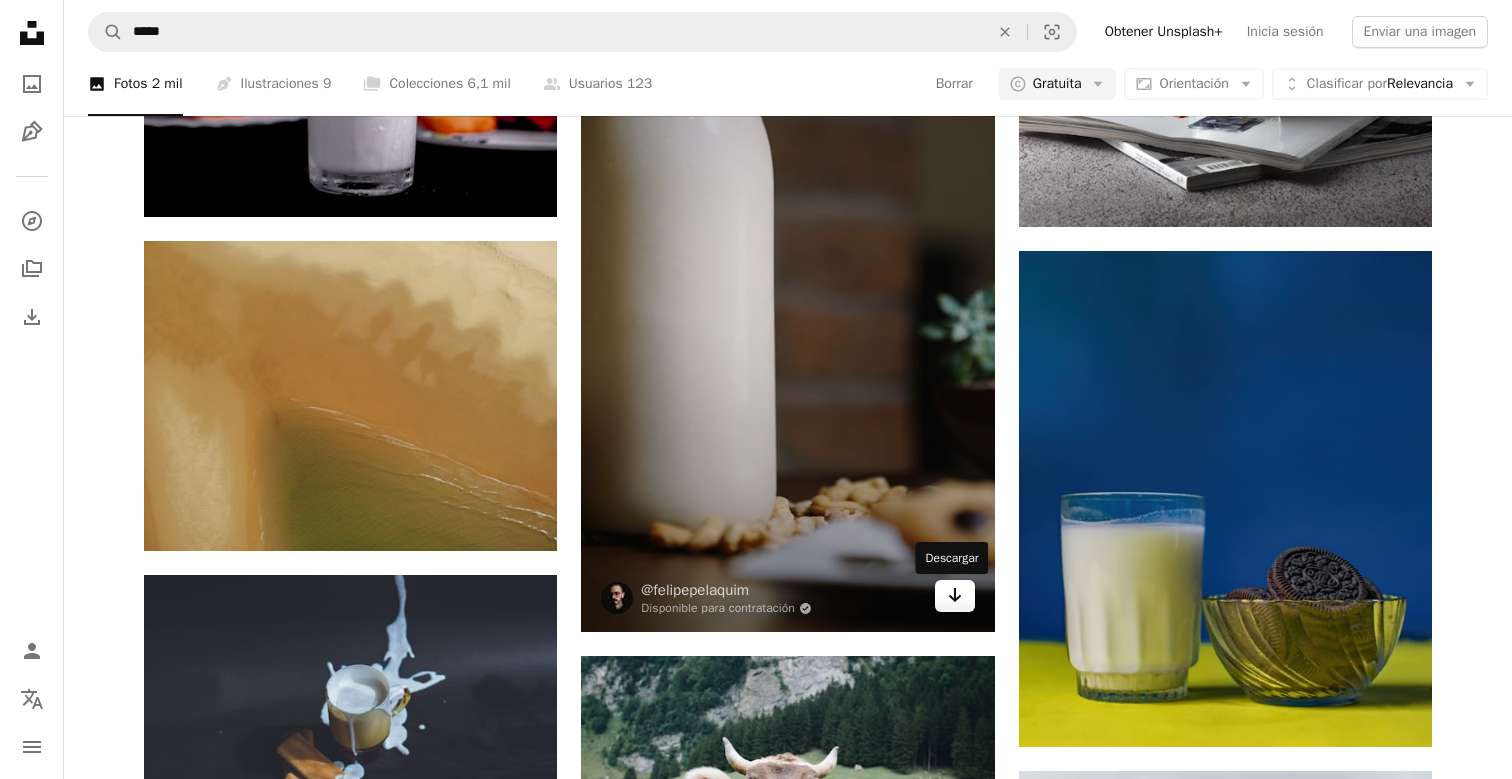 click on "Arrow pointing down" 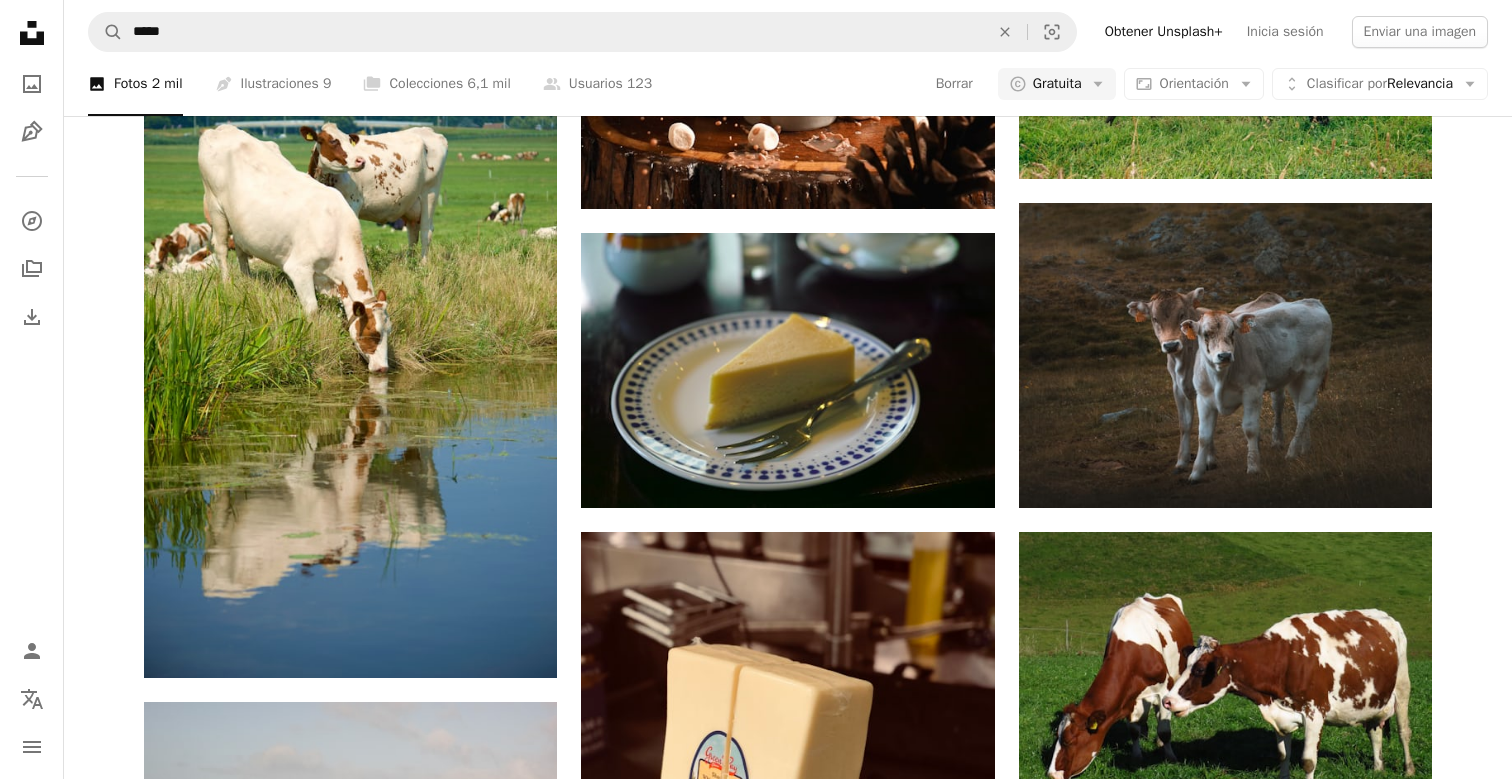scroll, scrollTop: 83413, scrollLeft: 0, axis: vertical 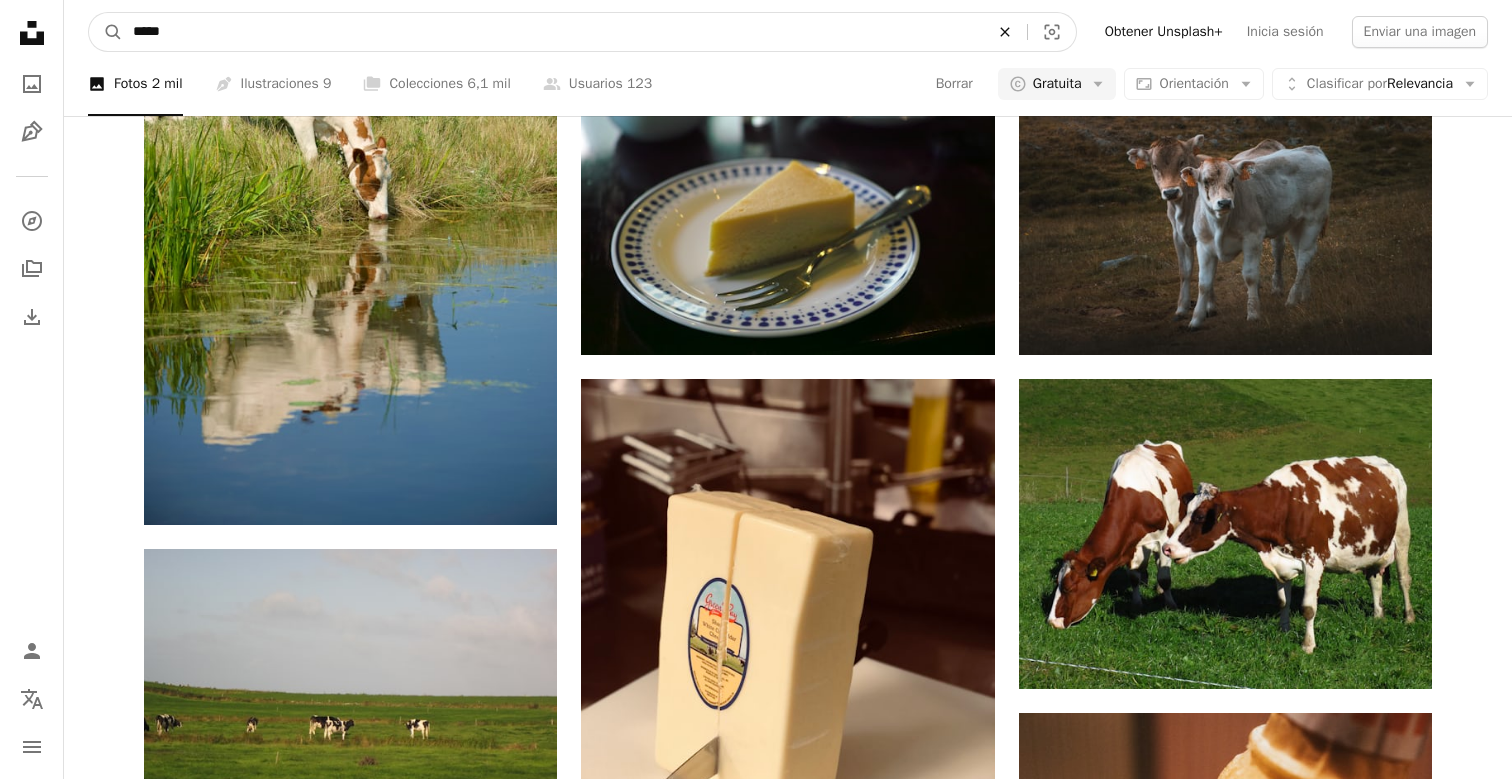 click 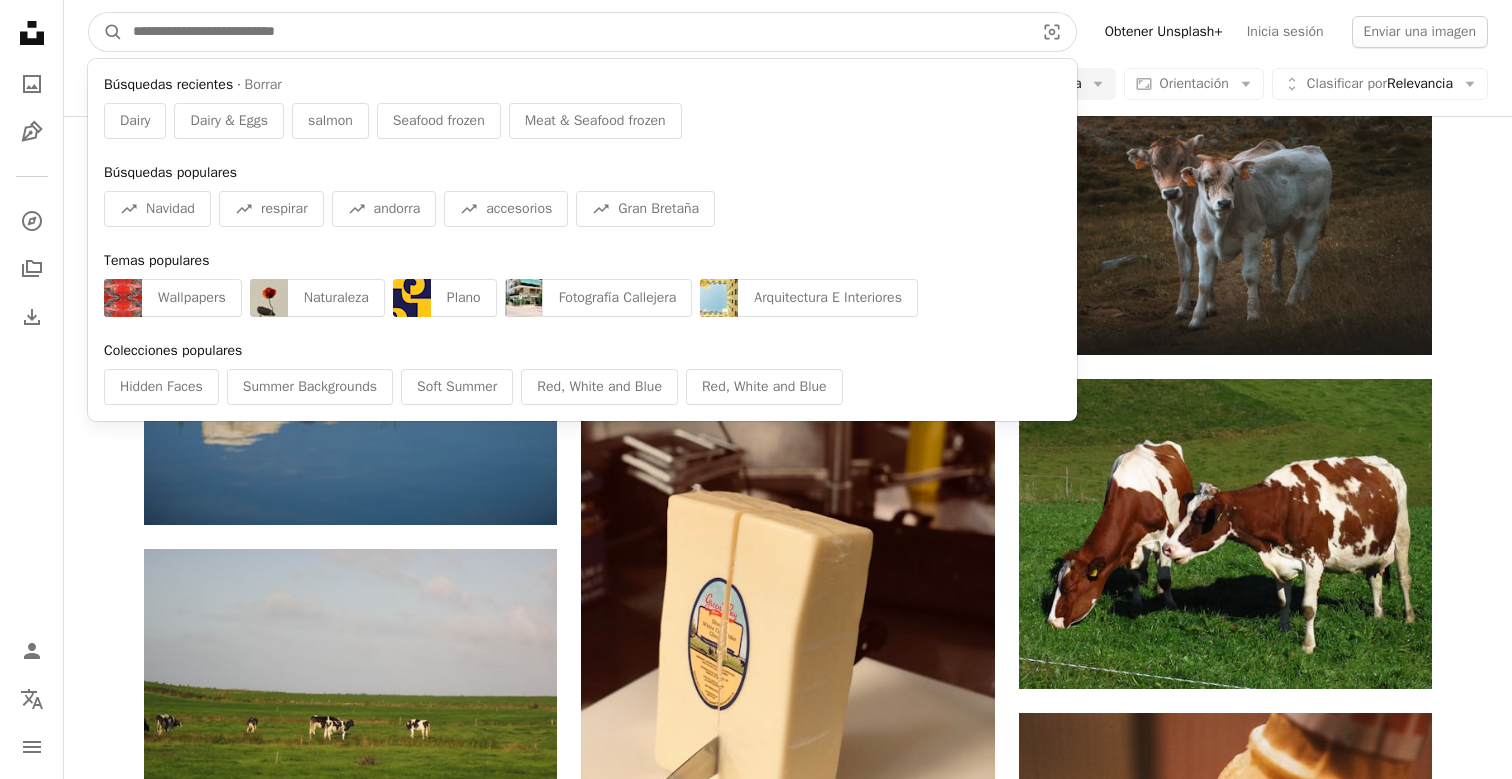 paste on "**********" 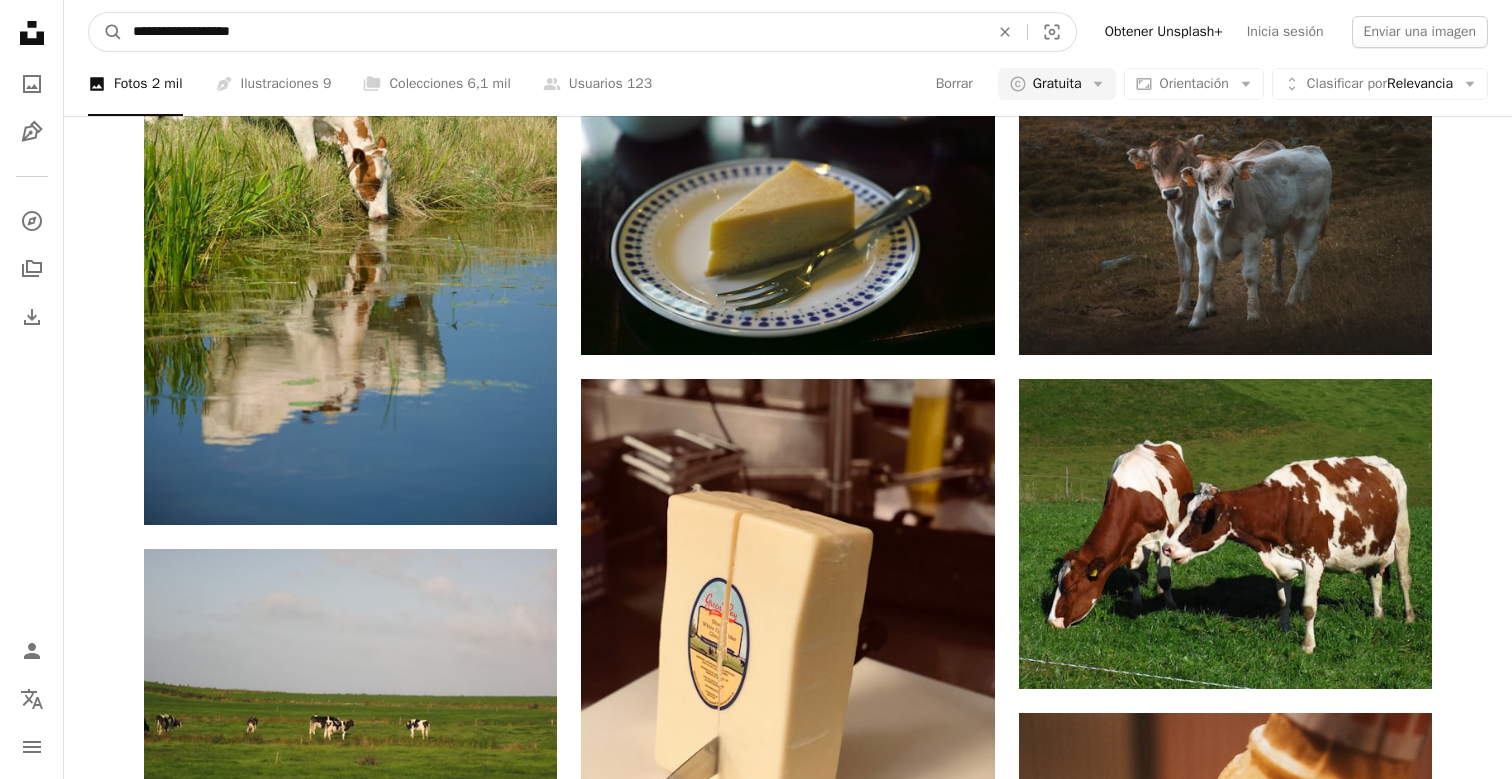 click on "A magnifying glass" at bounding box center (106, 32) 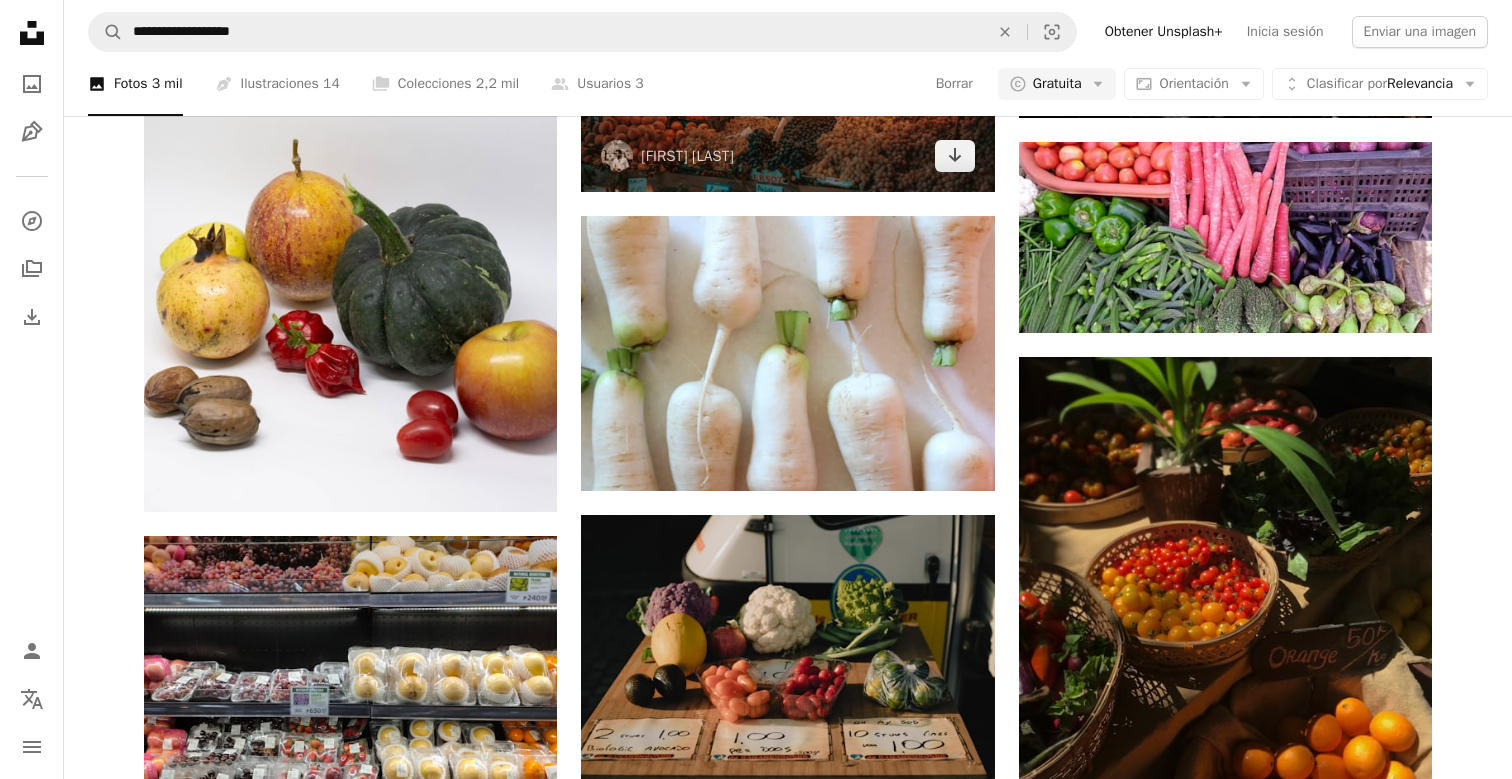 scroll, scrollTop: 1092, scrollLeft: 0, axis: vertical 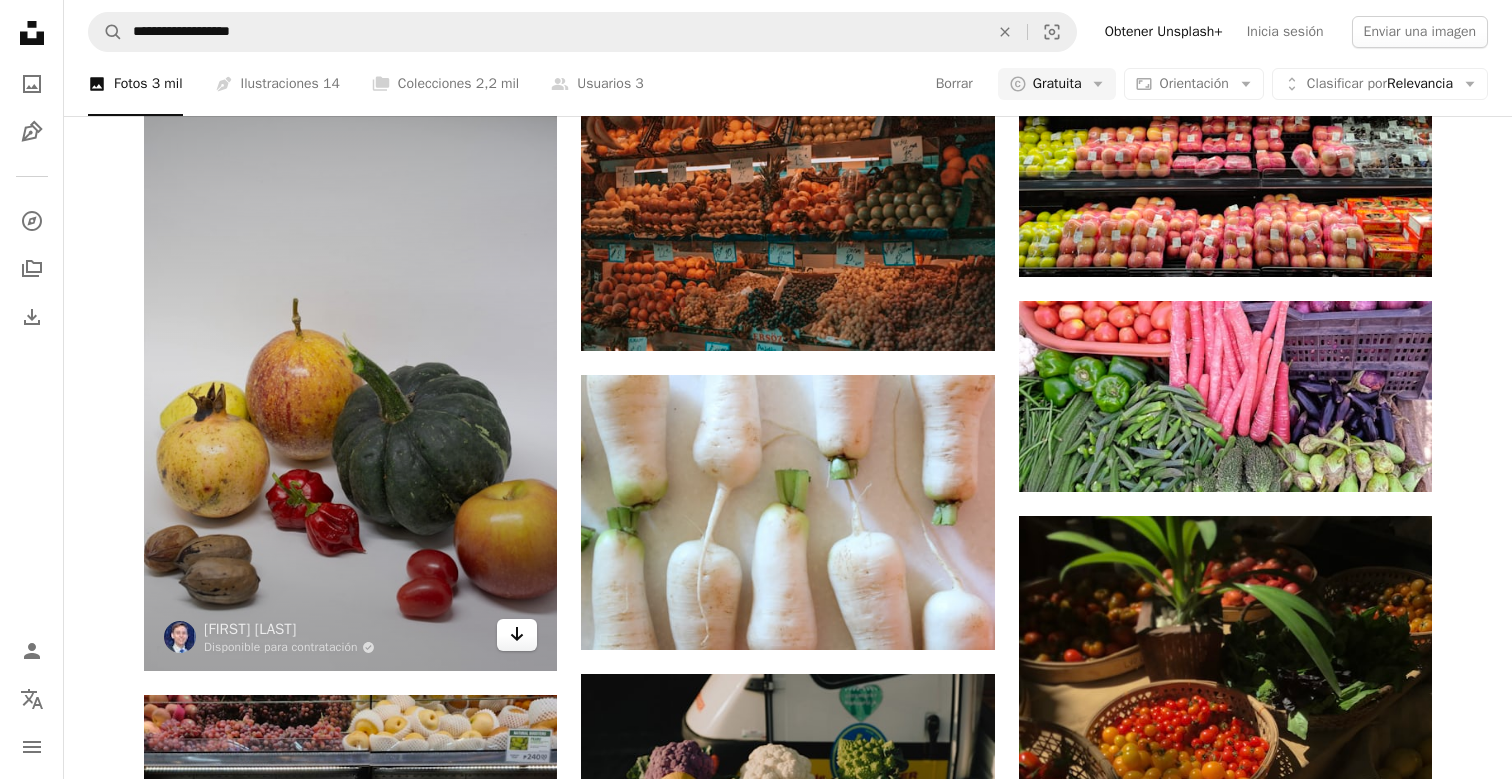 click 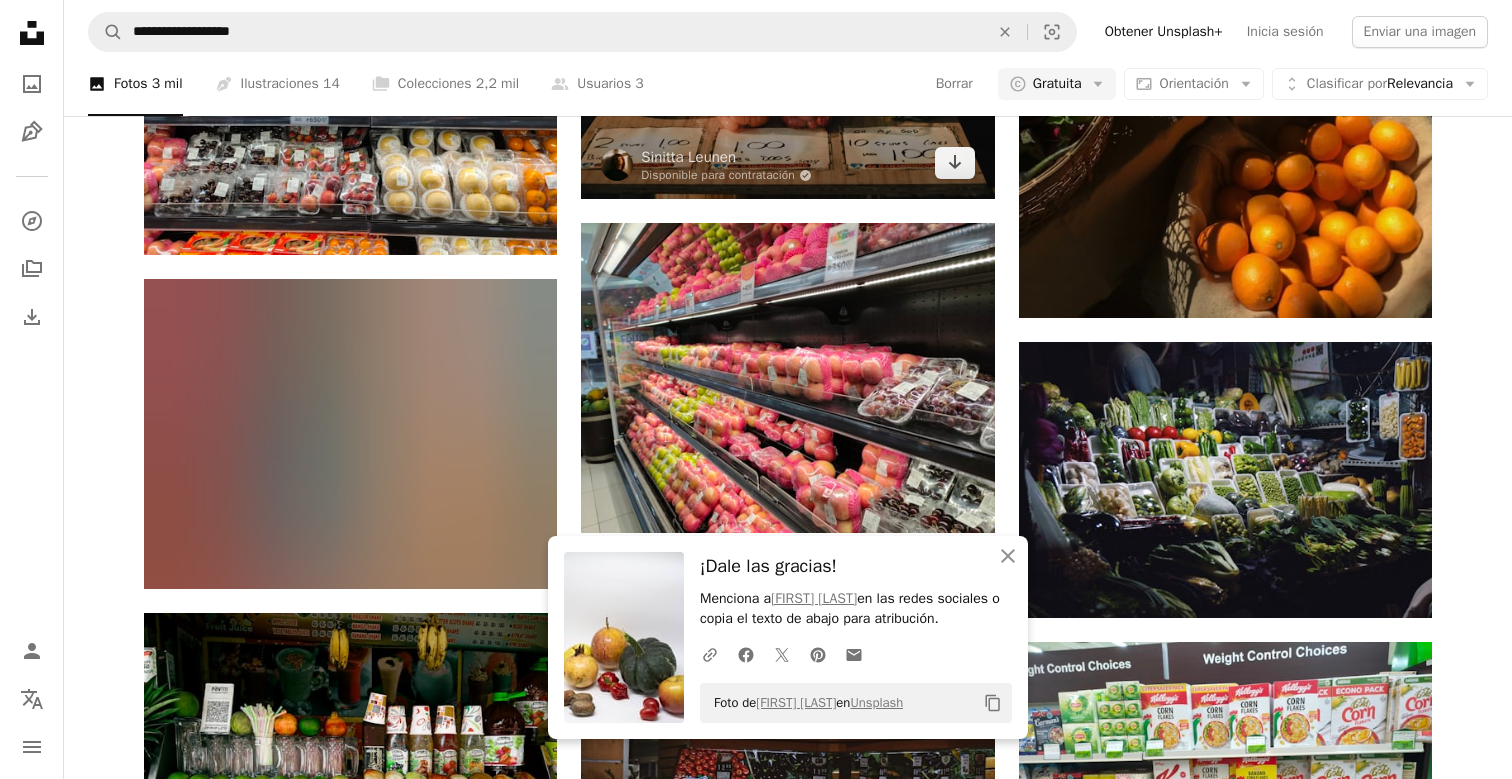 scroll, scrollTop: 1887, scrollLeft: 0, axis: vertical 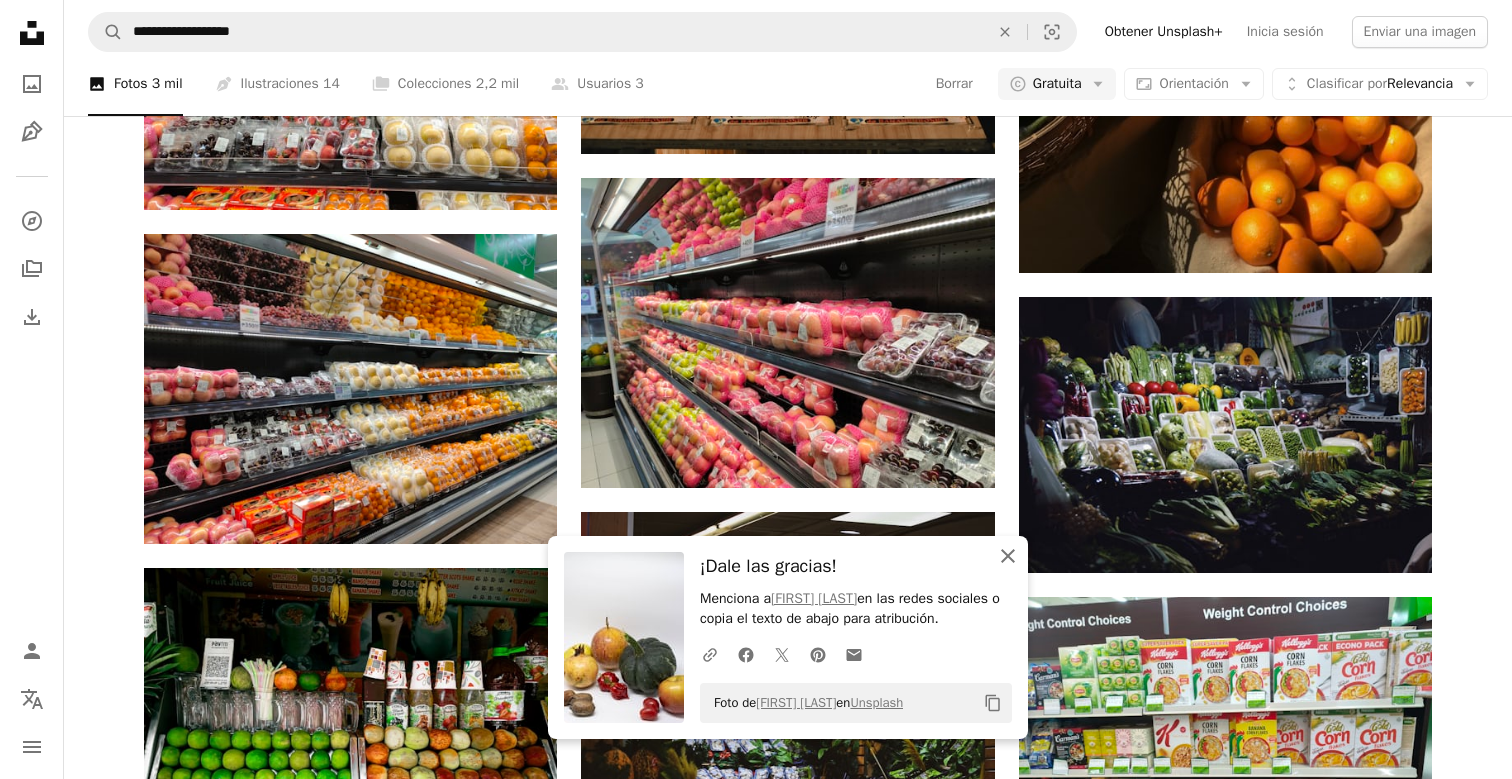 click on "An X shape" 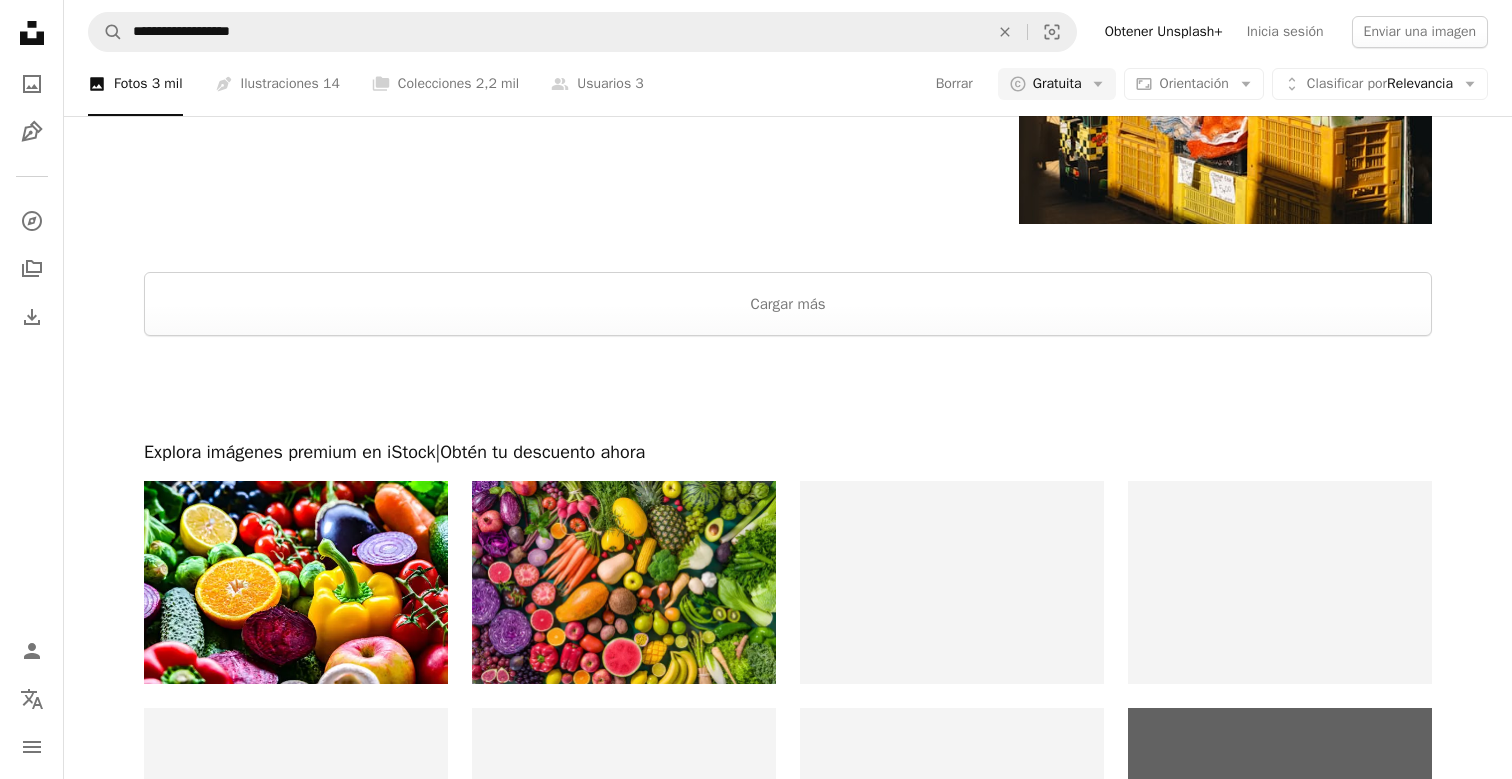 scroll, scrollTop: 3391, scrollLeft: 0, axis: vertical 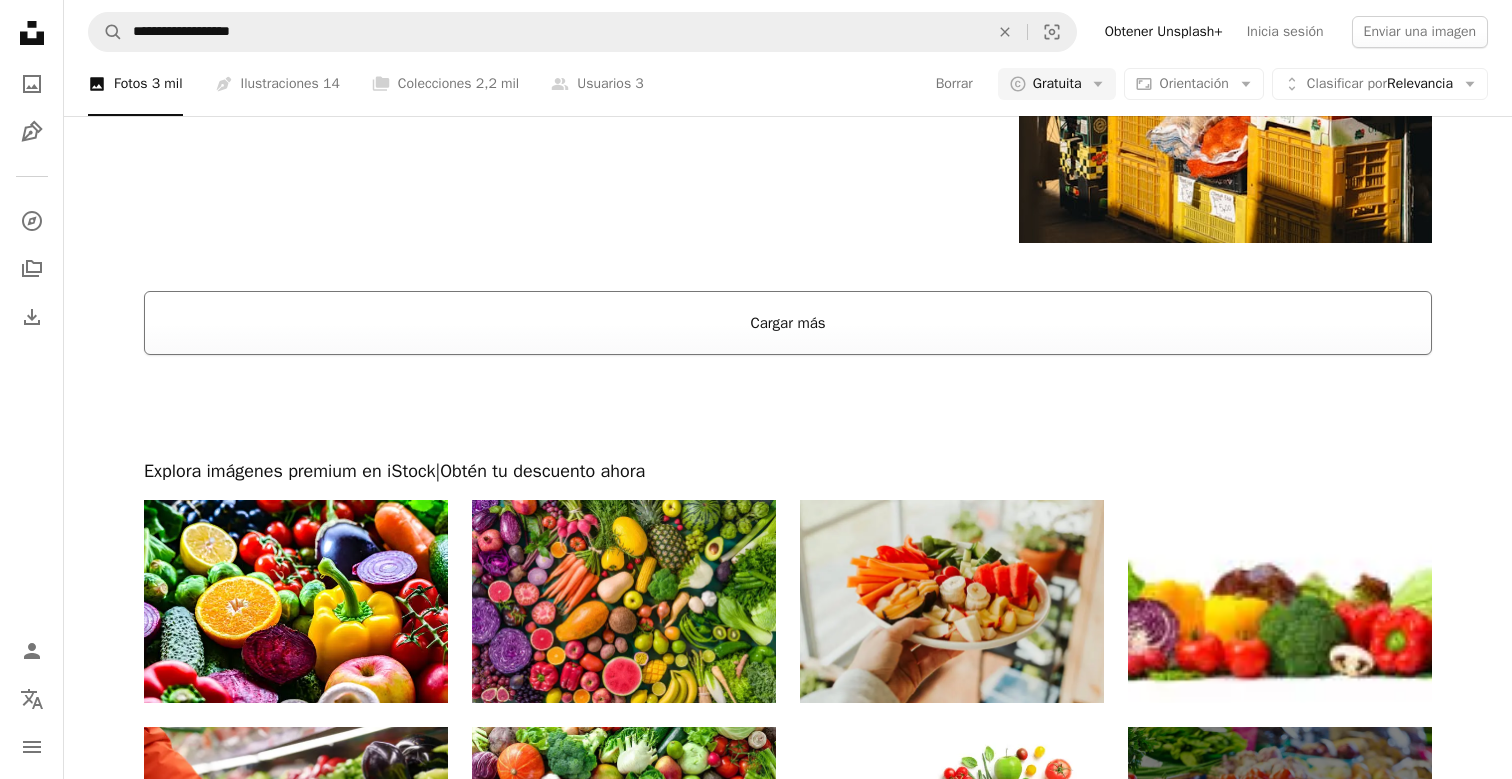 click on "Cargar más" at bounding box center [788, 323] 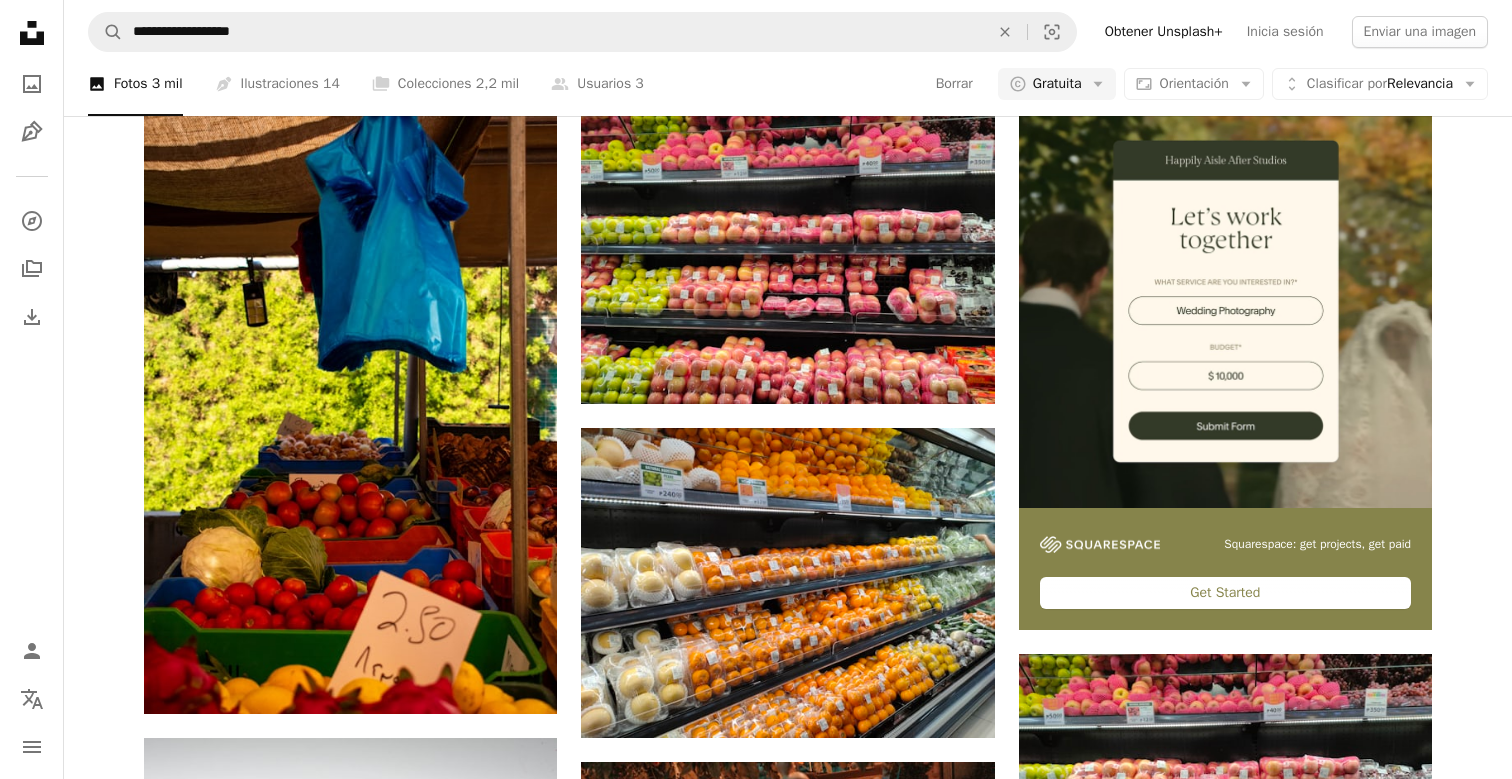 scroll, scrollTop: 0, scrollLeft: 0, axis: both 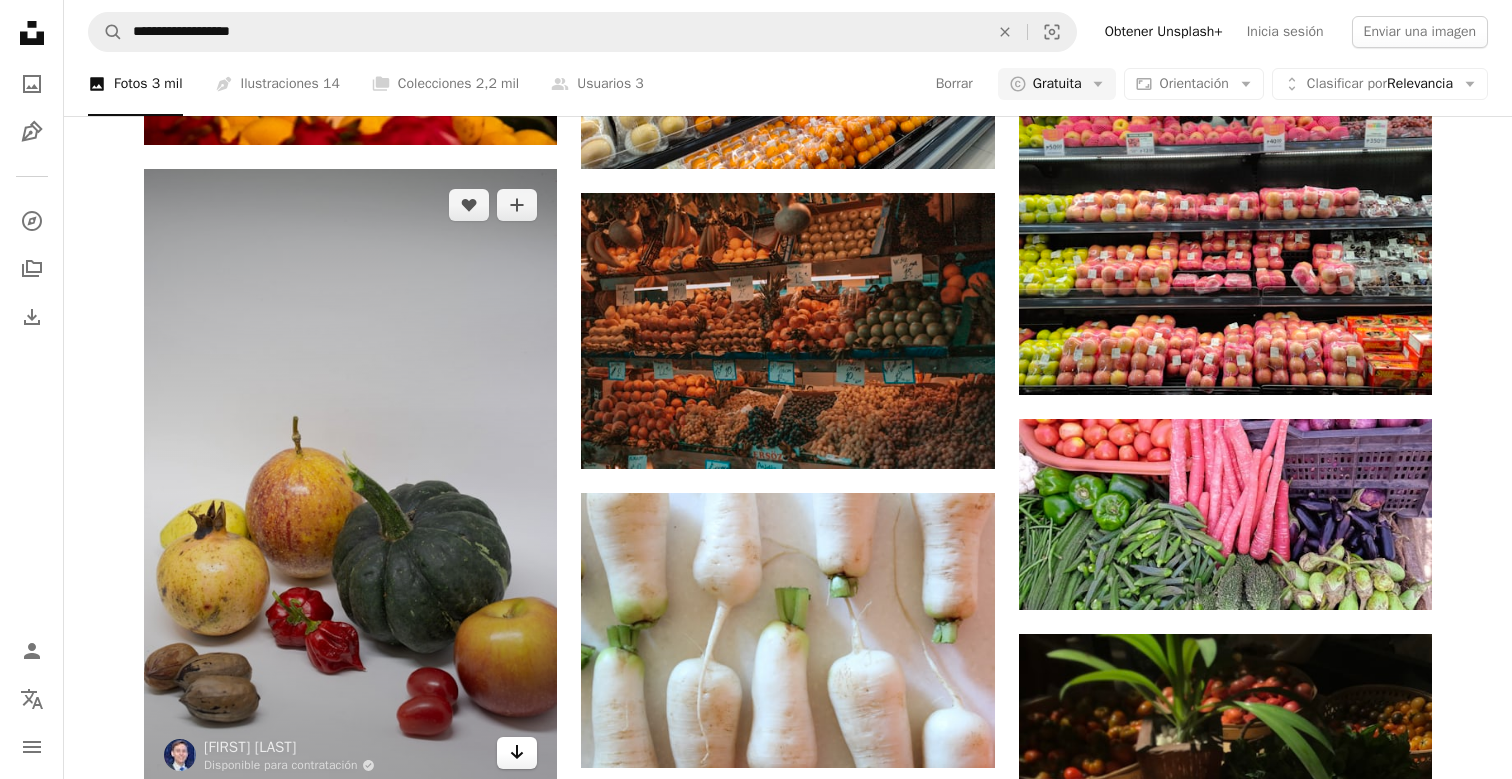 click on "Arrow pointing down" 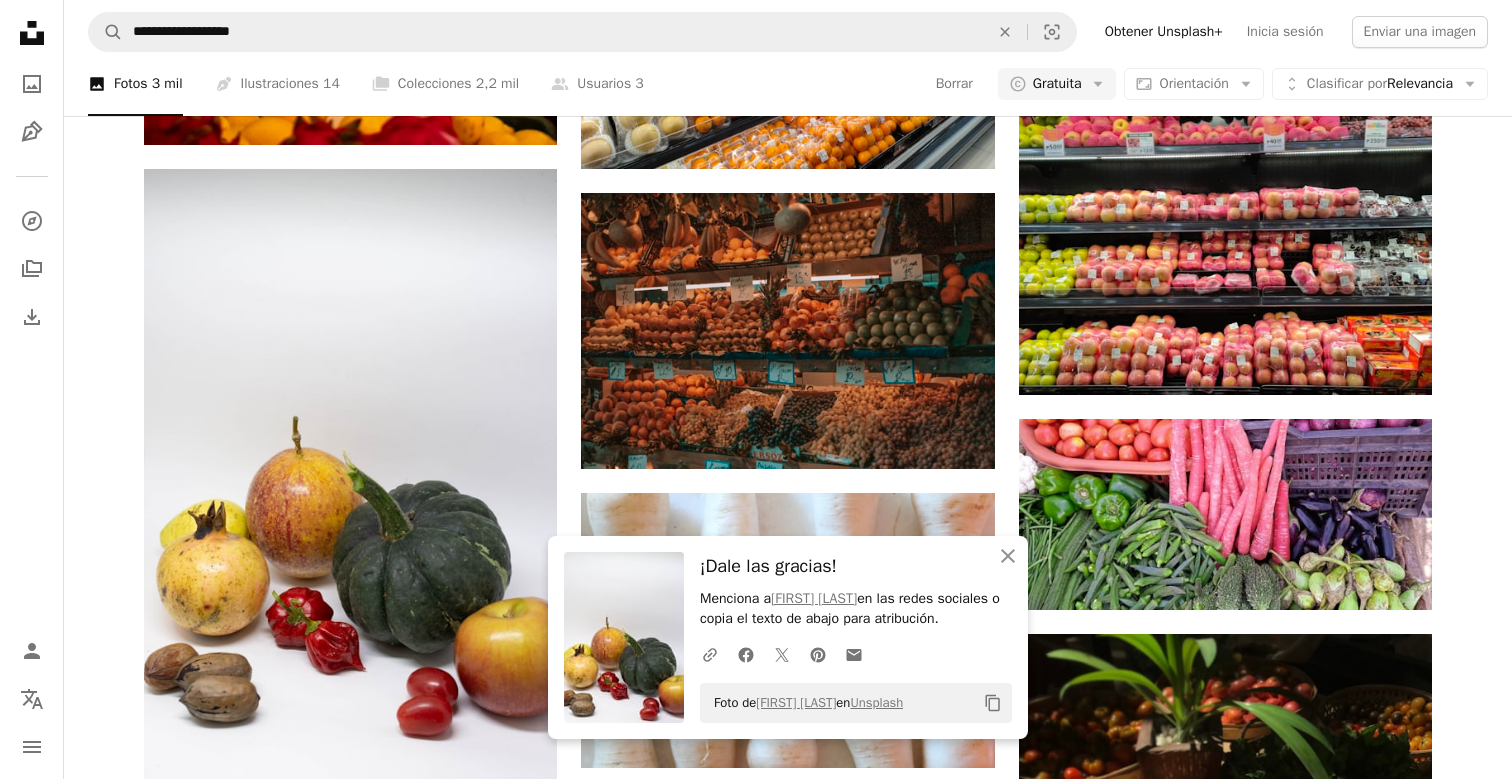 click on "A heart A plus sign [FIRST] [LAST] Arrow pointing down A heart A plus sign [FIRST] [LAST] Disponible para contratación A checkmark inside of a circle Arrow pointing down A heart A plus sign [FIRST] Arrow pointing down A heart A plus sign [FIRST] Arrow pointing down A heart A plus sign [FIRST] [LAST] Disponible para contratación A checkmark inside of a circle Arrow pointing down A heart A plus sign [FIRST] Arrow pointing down –– ––– –––  –– ––– –  ––– –––  ––––  –   – –– –––  – – ––– –– –– –––– –– On-brand and on budget images for your next campaign Learn More A heart A plus sign [FIRST] [LAST] Arrow pointing down A heart [FIRST]" at bounding box center (788, 19335) 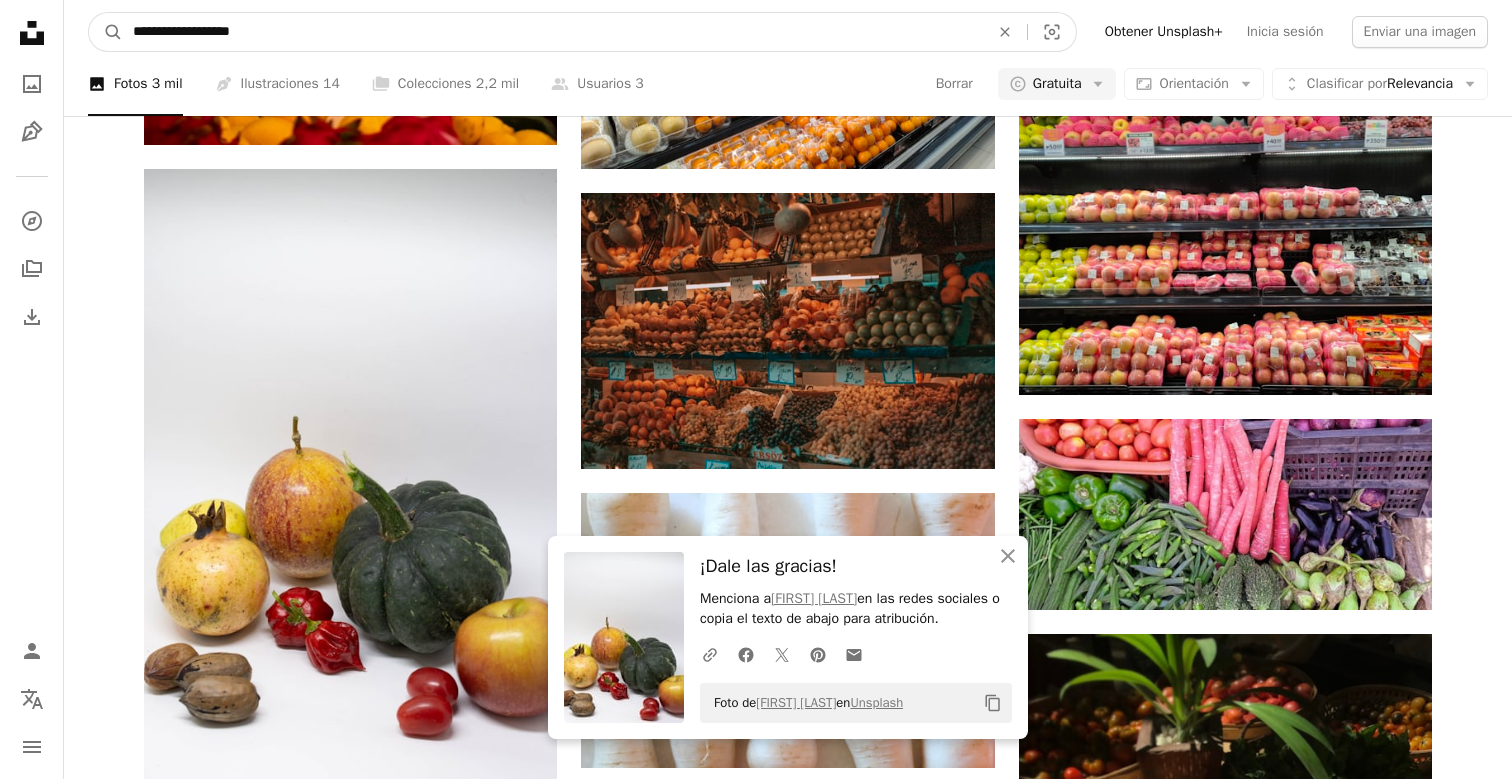 click on "**********" at bounding box center [553, 32] 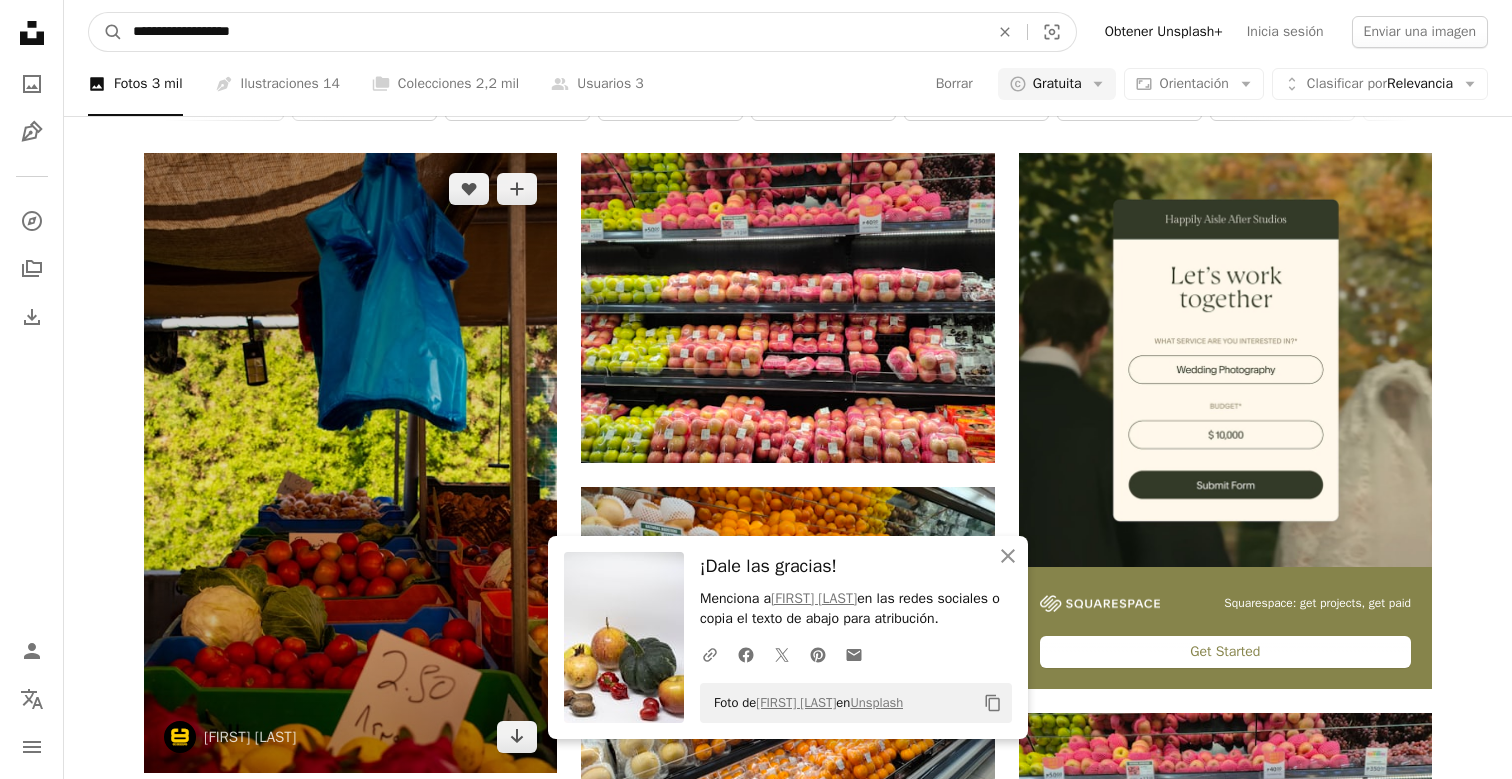 scroll, scrollTop: 450, scrollLeft: 0, axis: vertical 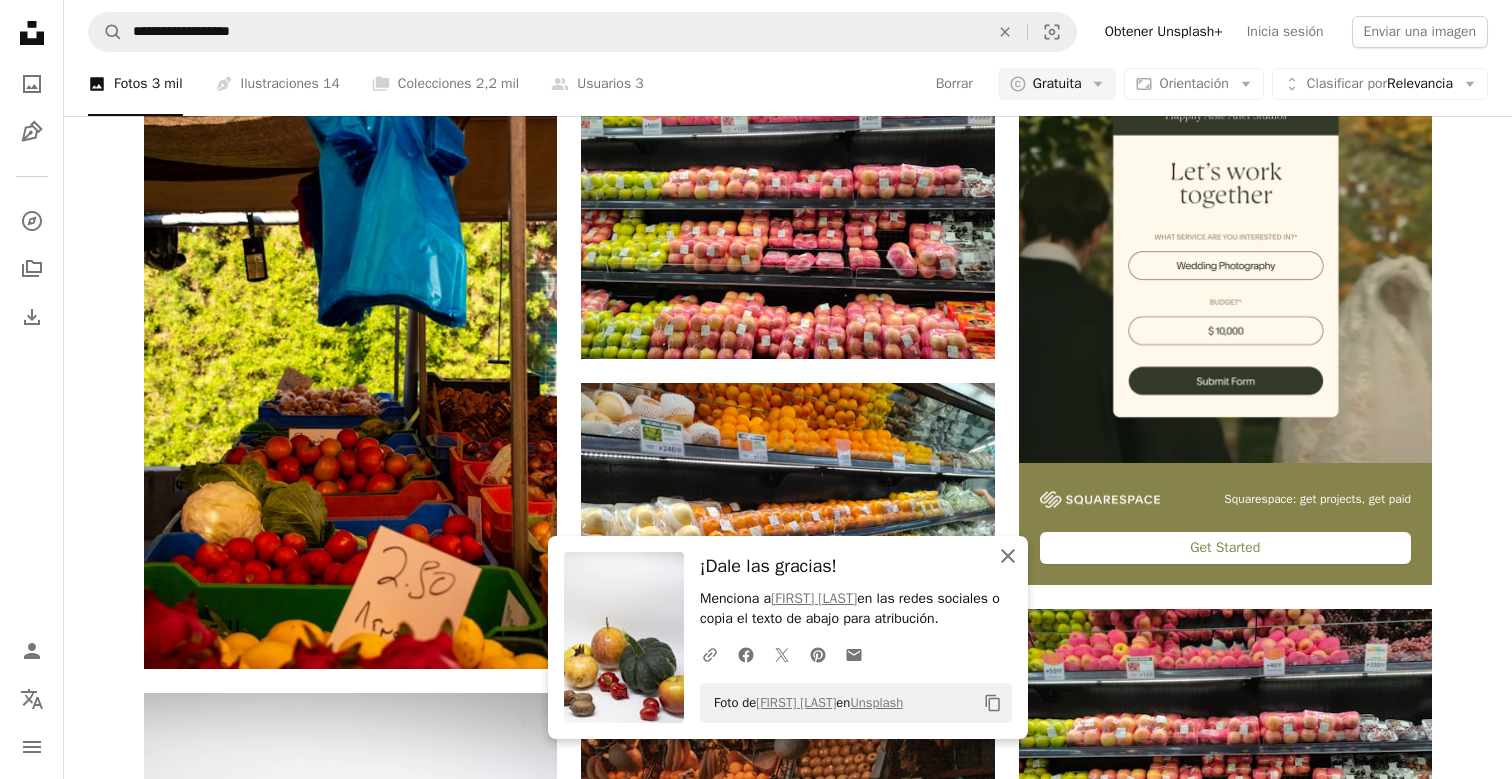 click on "An X shape" 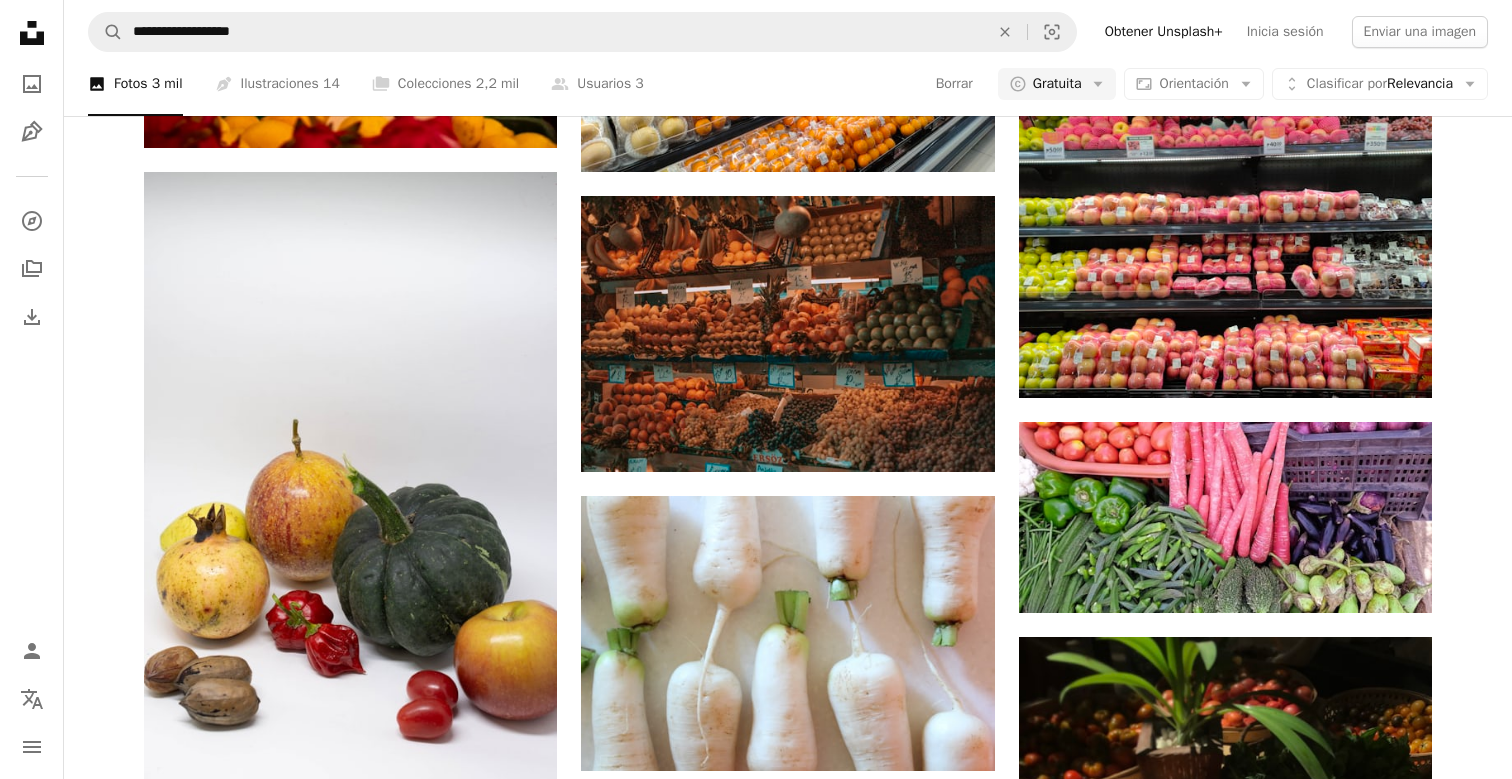 scroll, scrollTop: 0, scrollLeft: 0, axis: both 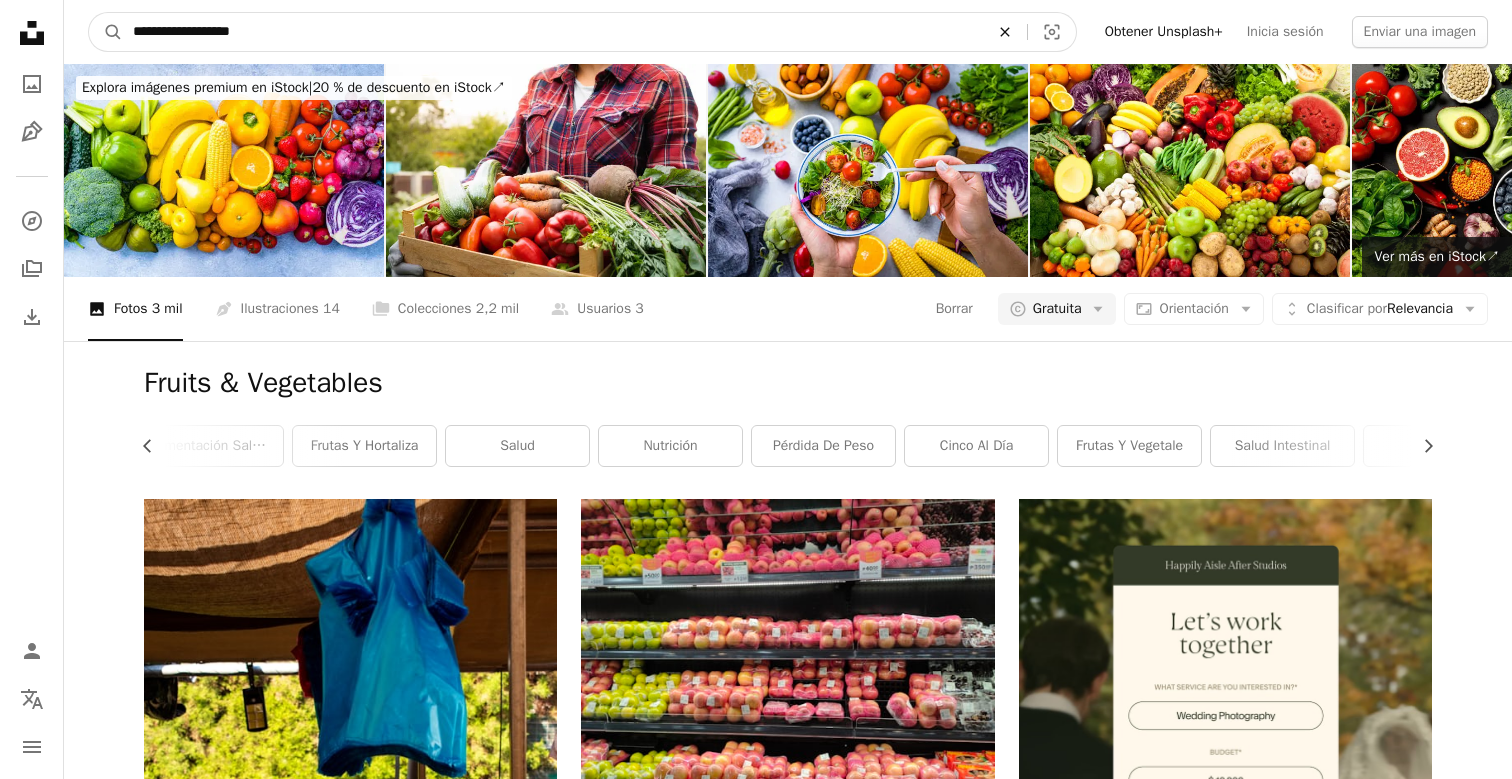 click on "An X shape" 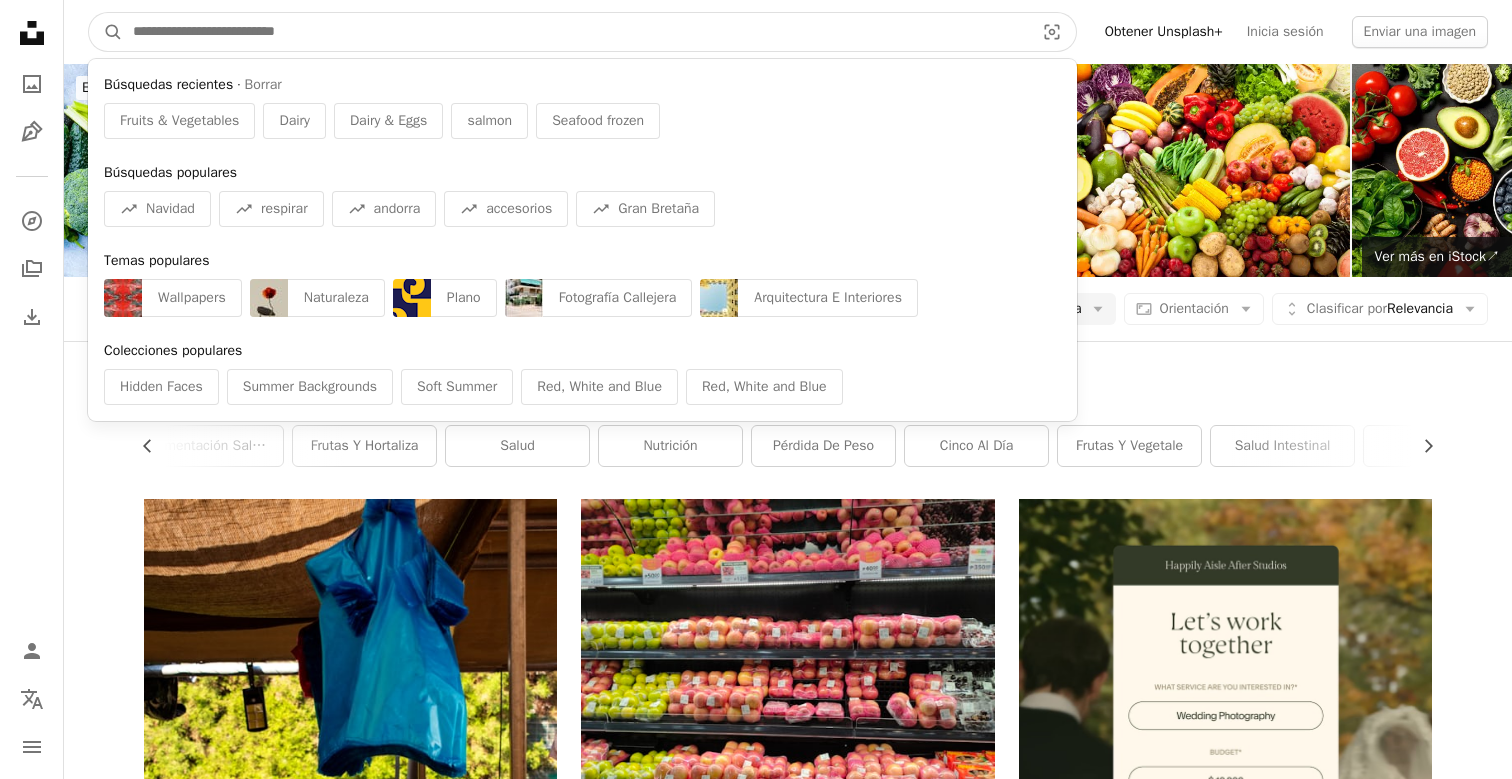 paste on "**********" 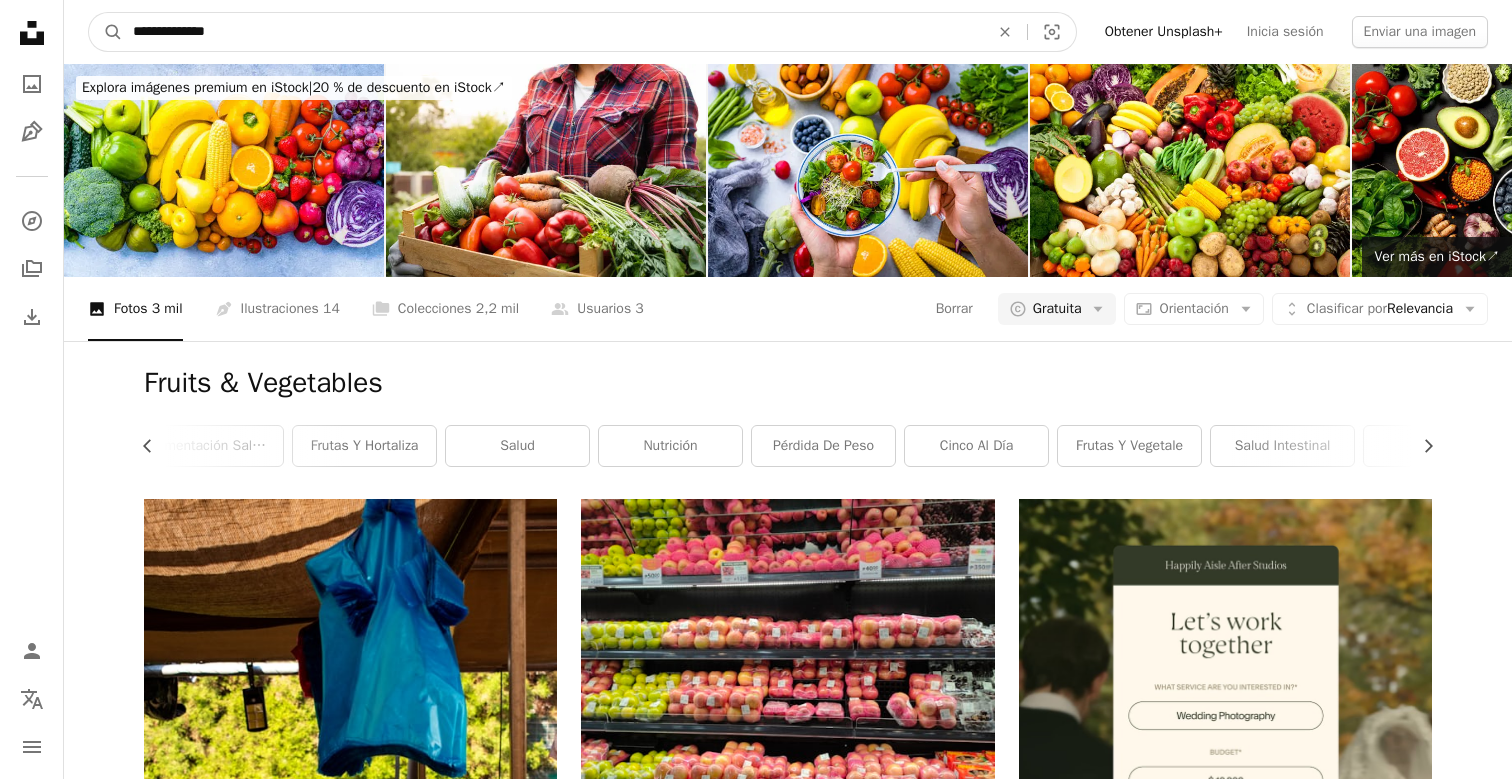 click on "A magnifying glass" at bounding box center (106, 32) 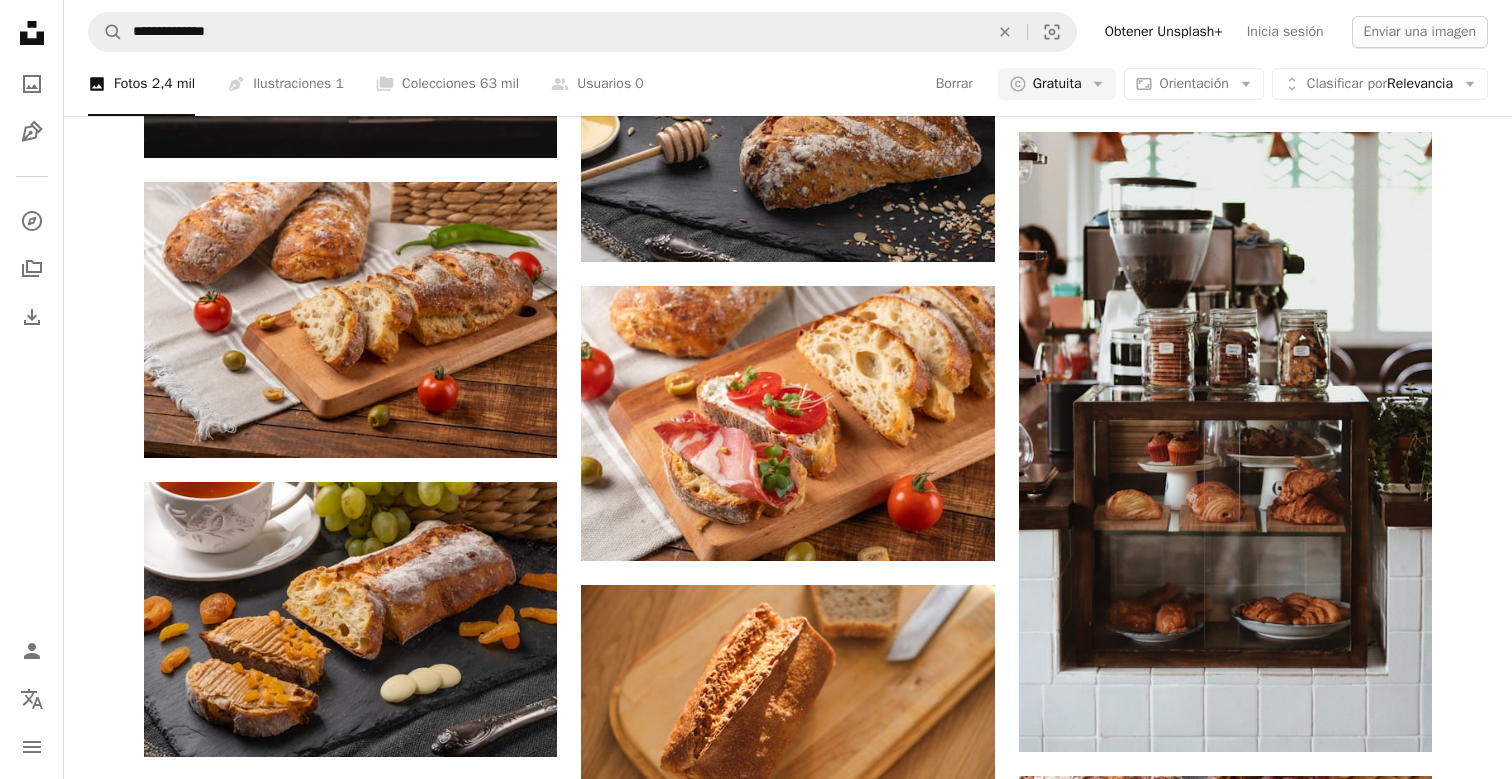 scroll, scrollTop: 1666, scrollLeft: 0, axis: vertical 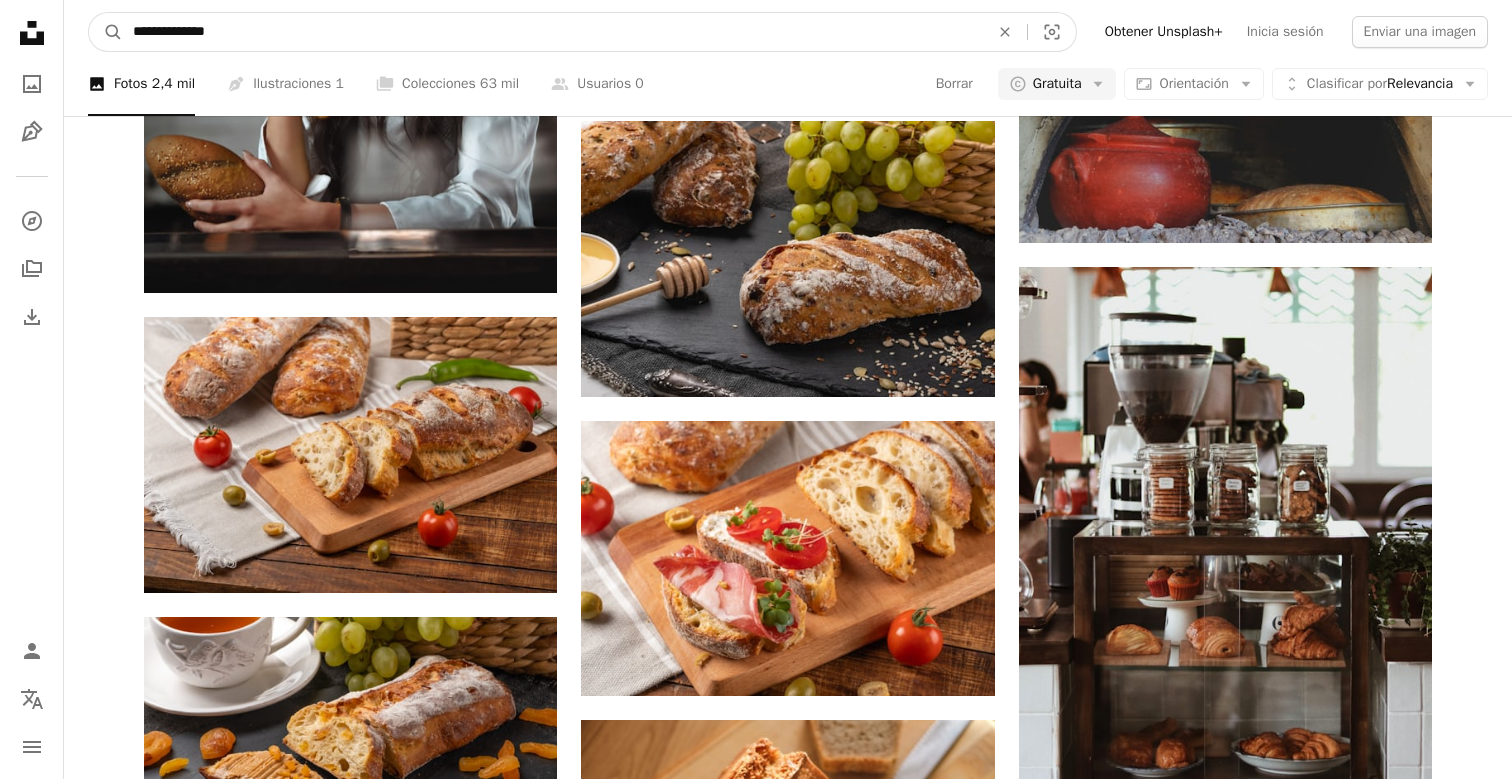 click on "**********" at bounding box center (553, 32) 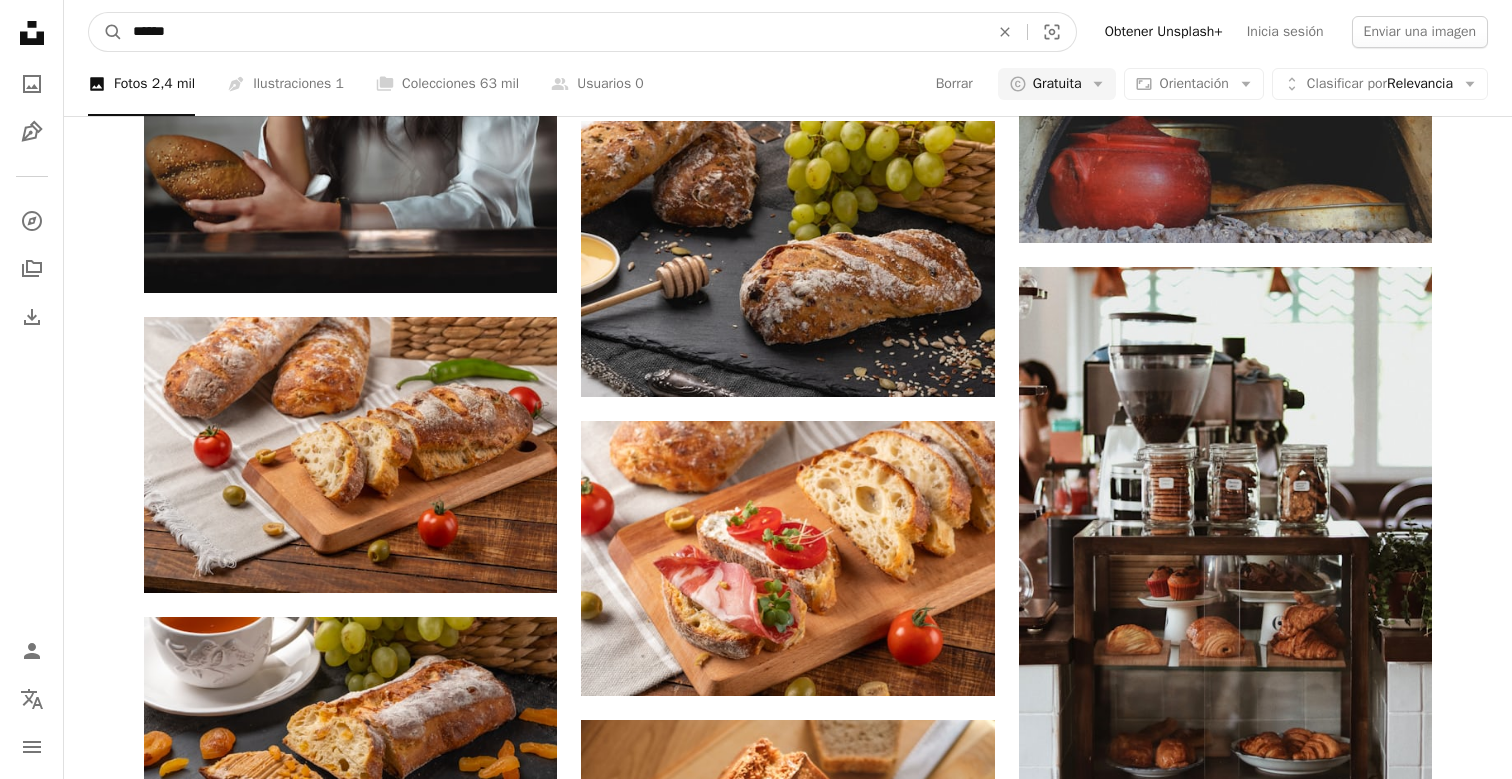 click on "A magnifying glass" at bounding box center [106, 32] 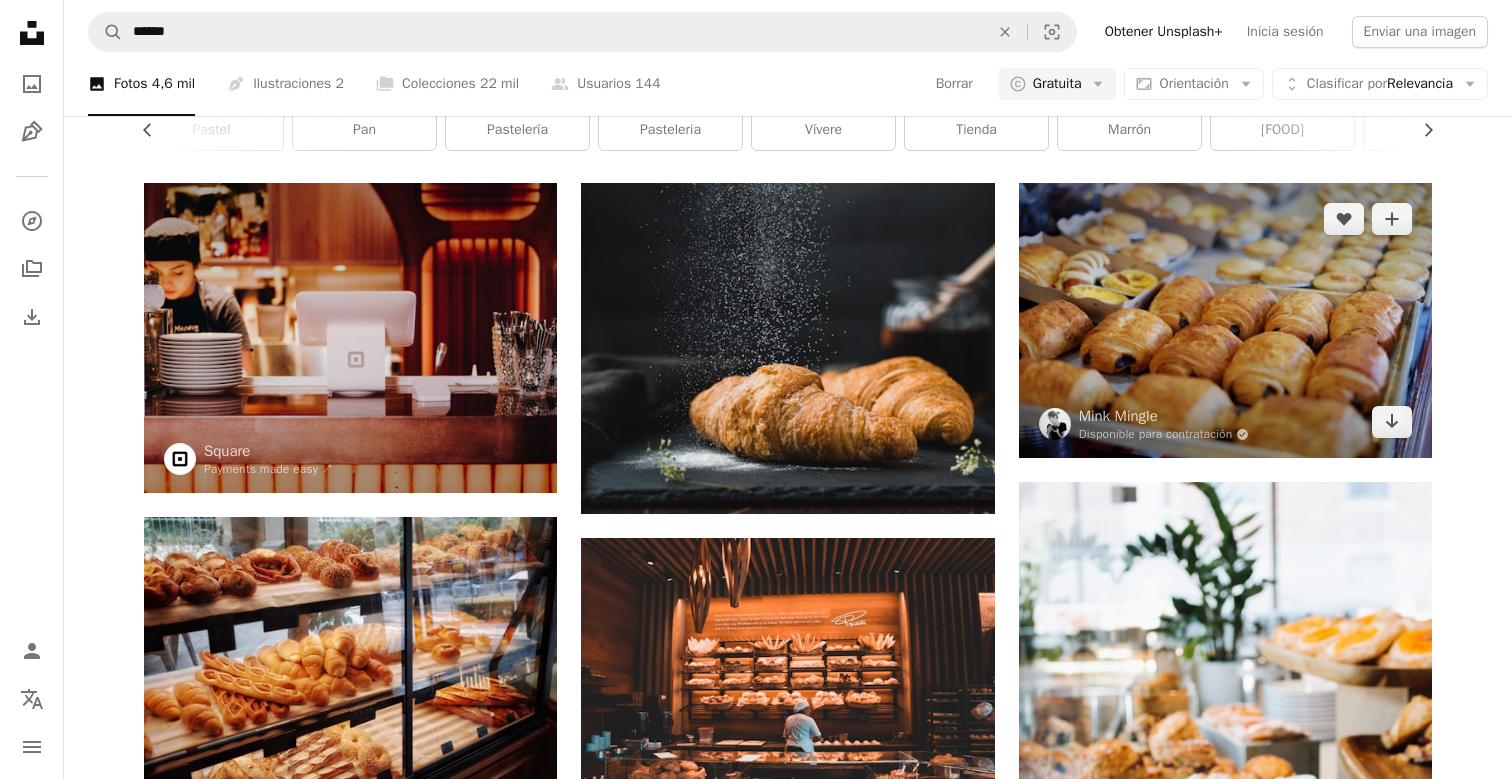 scroll, scrollTop: 97, scrollLeft: 0, axis: vertical 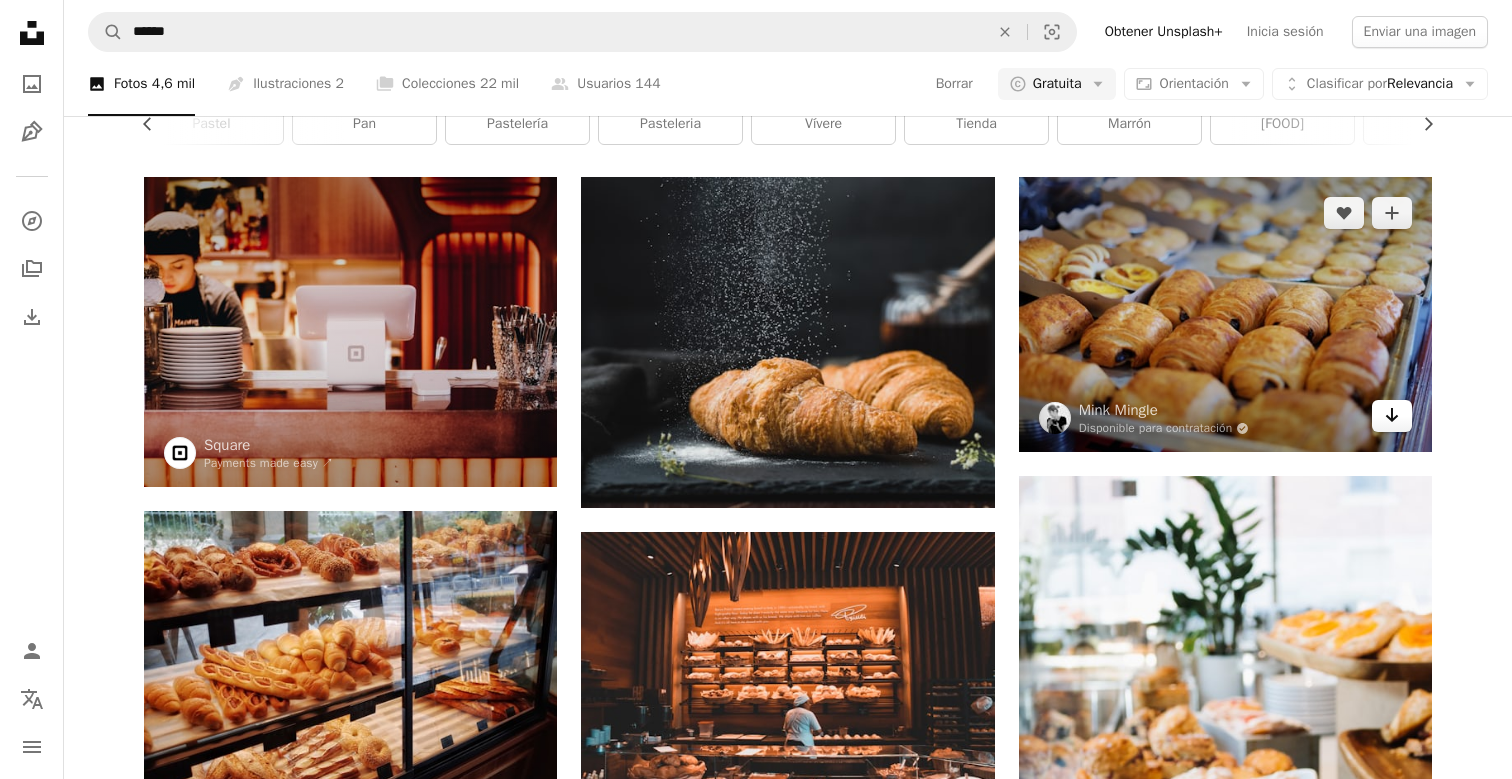click 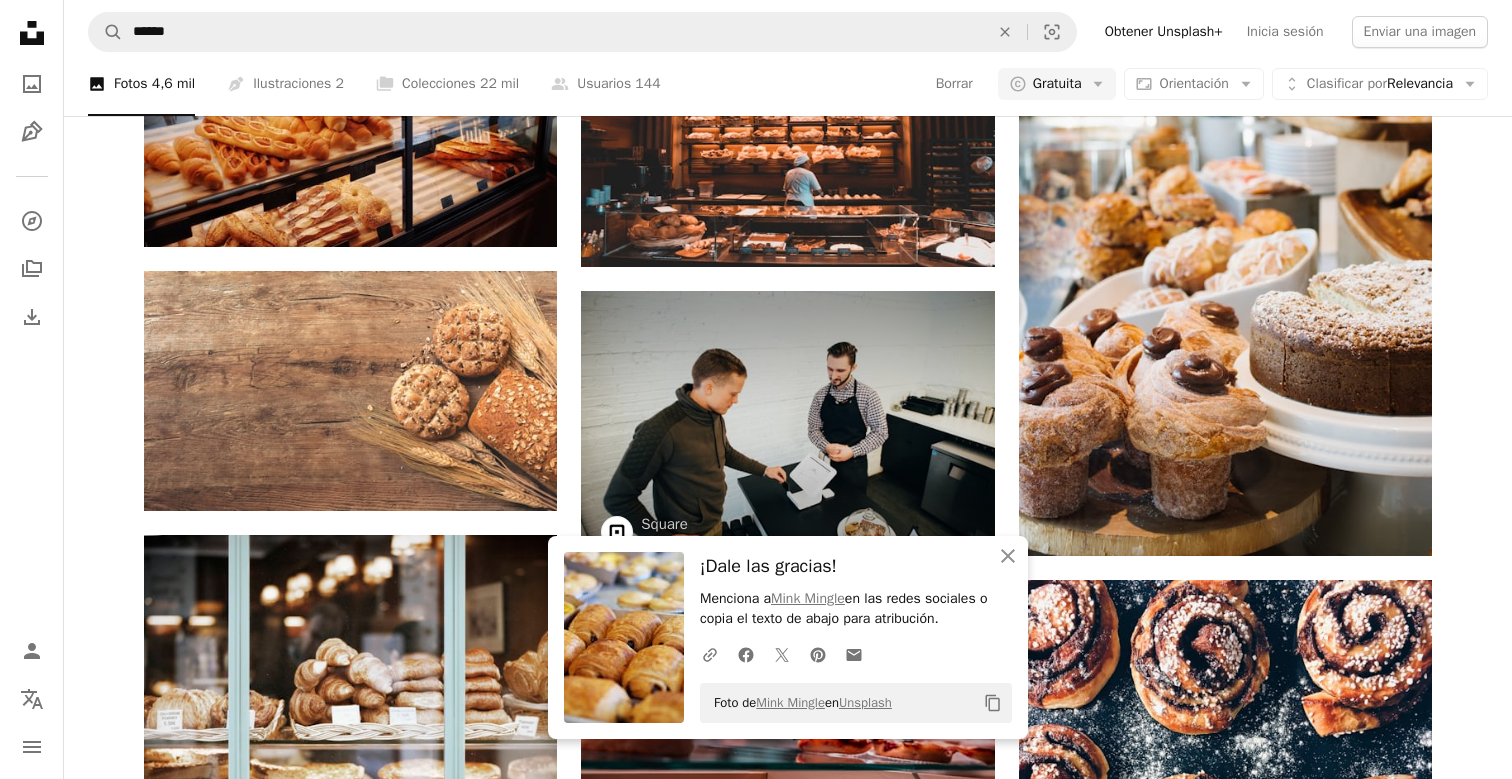 scroll, scrollTop: 633, scrollLeft: 0, axis: vertical 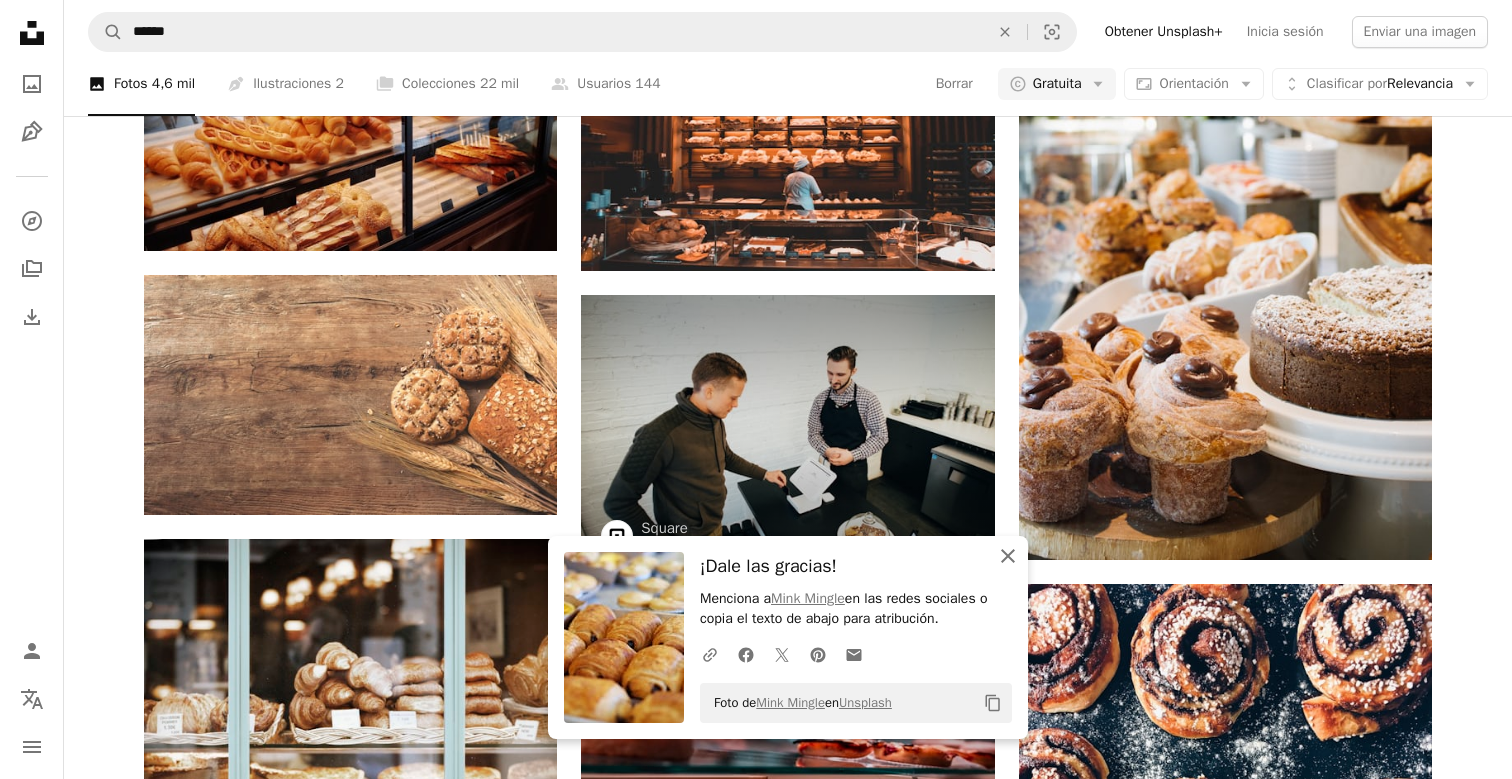 click on "An X shape Cerrar" at bounding box center [1008, 556] 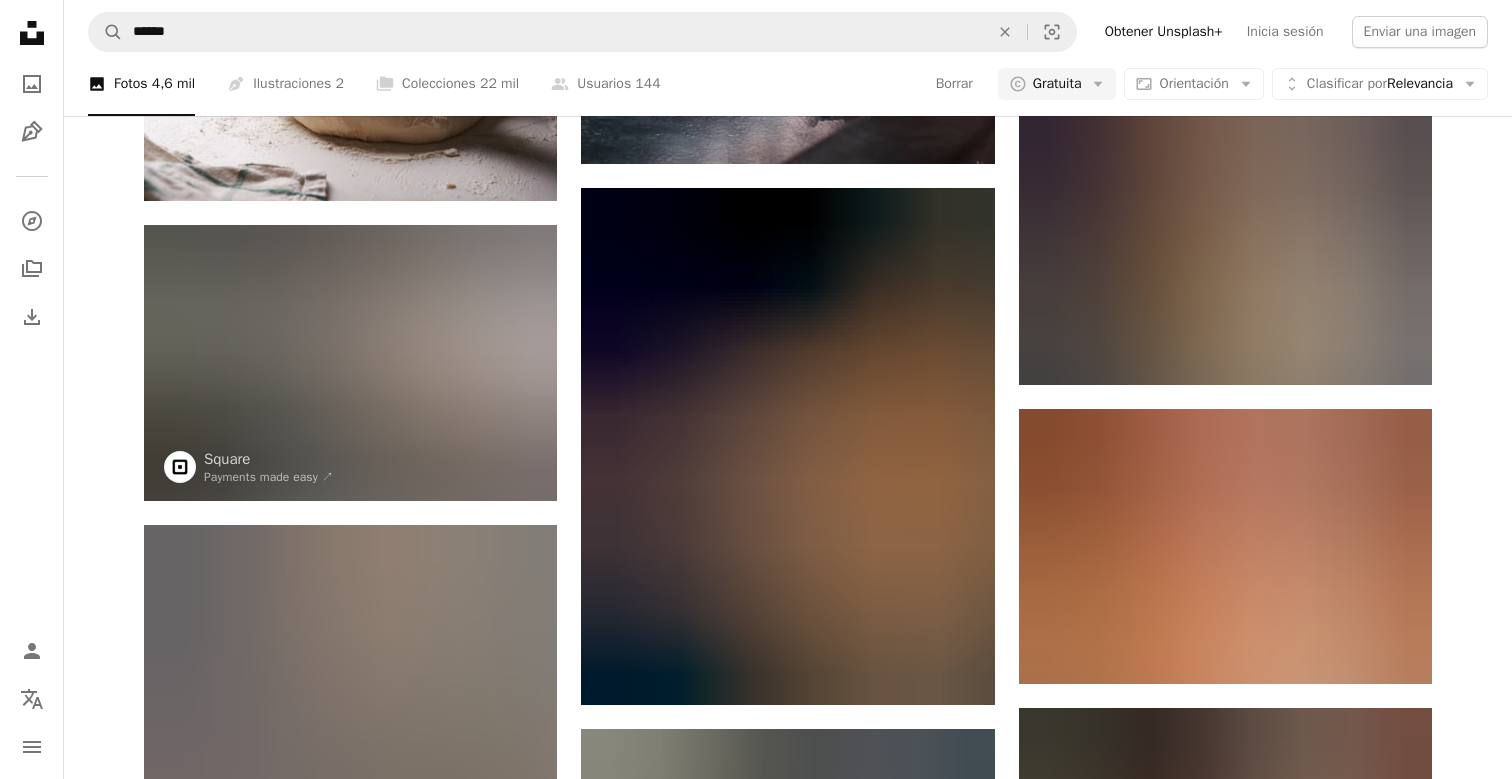 scroll, scrollTop: 1699, scrollLeft: 0, axis: vertical 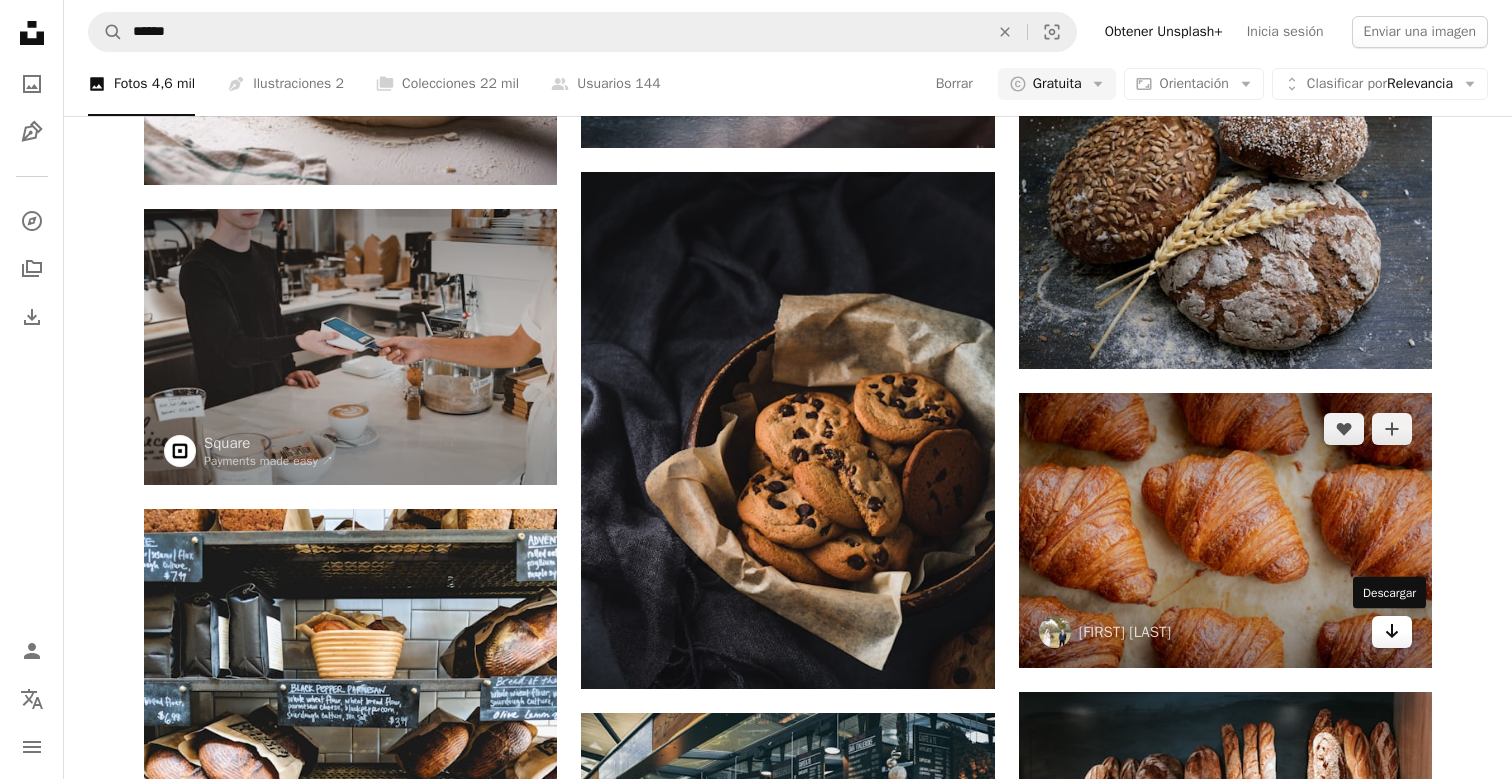 click on "Arrow pointing down" 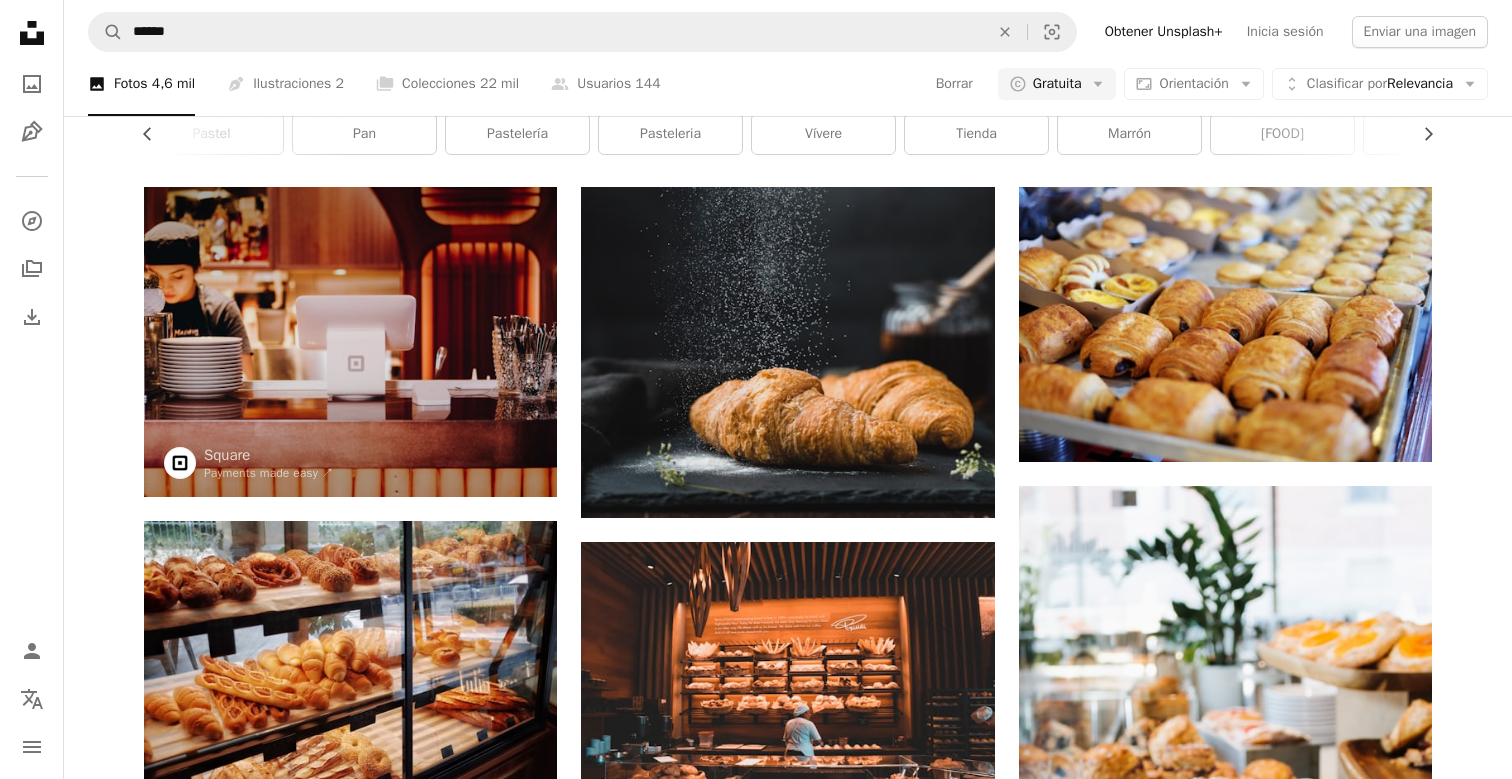 scroll, scrollTop: 0, scrollLeft: 0, axis: both 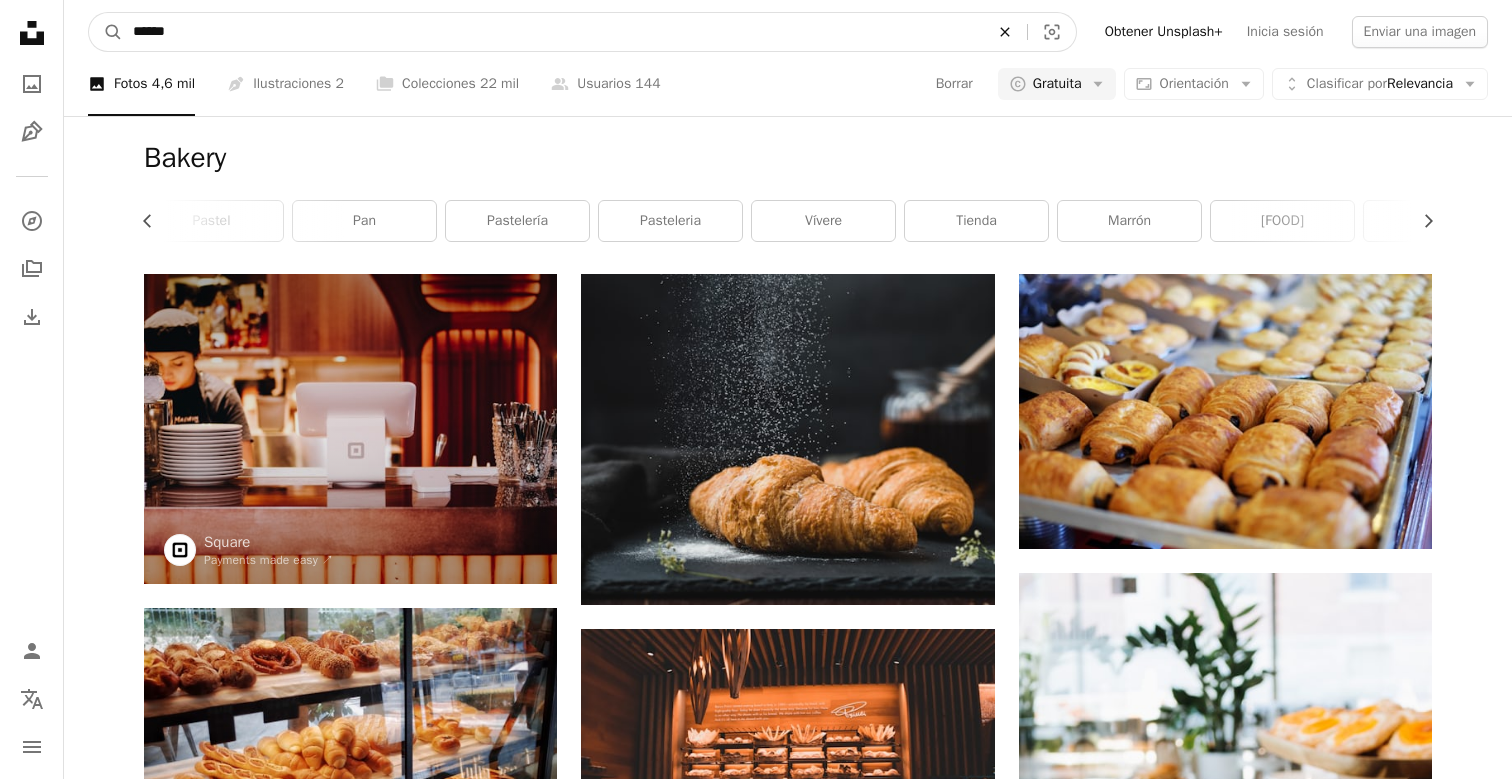 click on "An X shape" 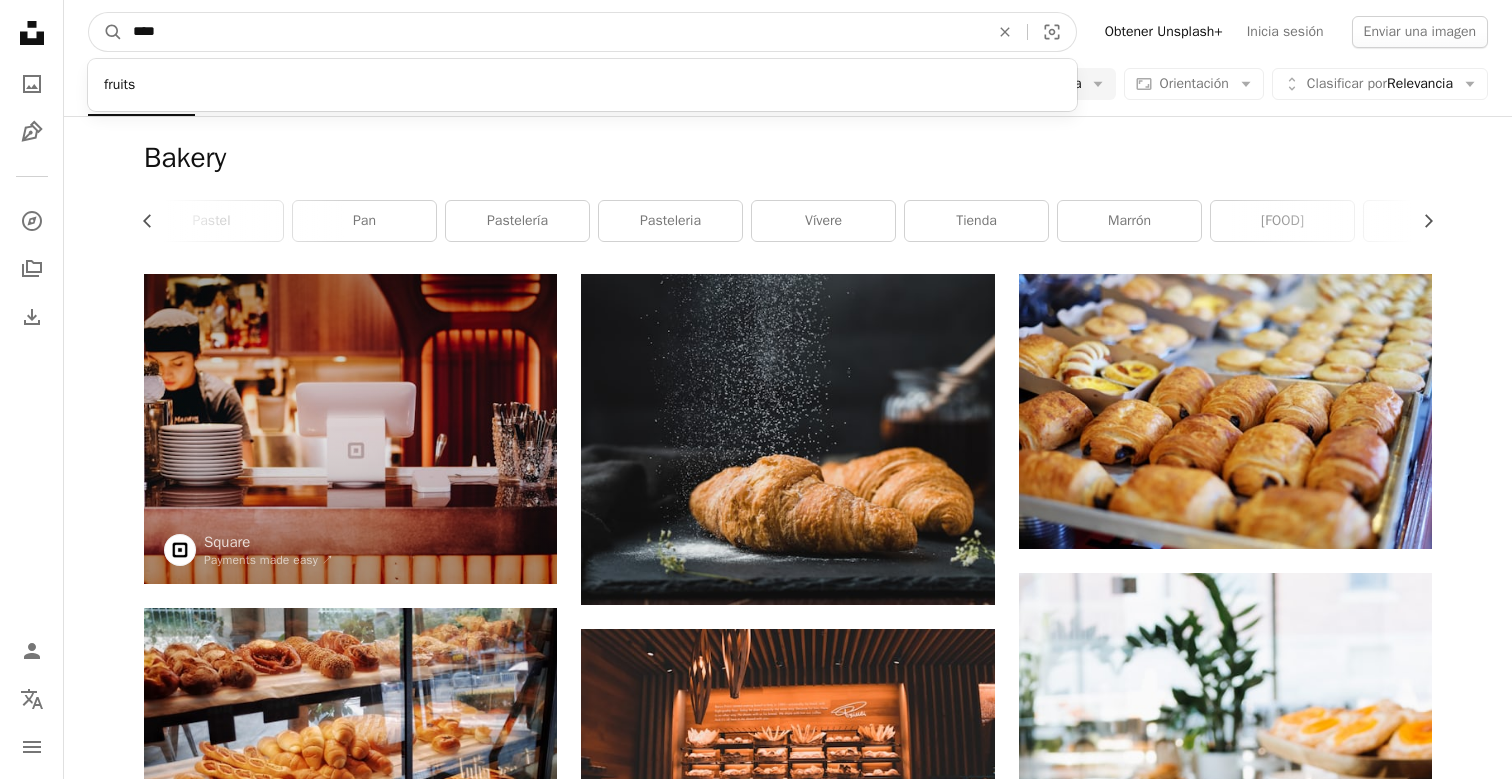 type on "*****" 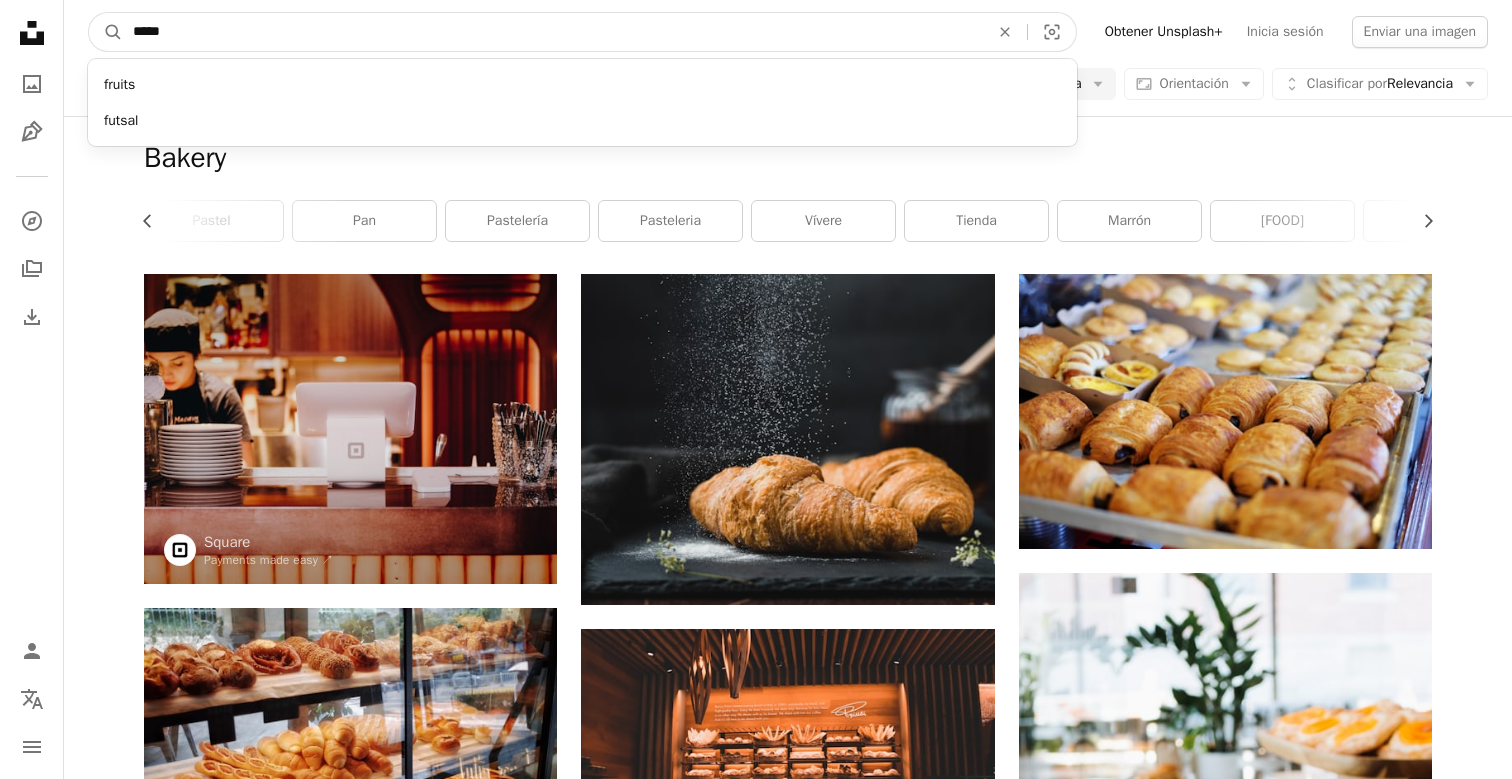 click on "A magnifying glass" at bounding box center (106, 32) 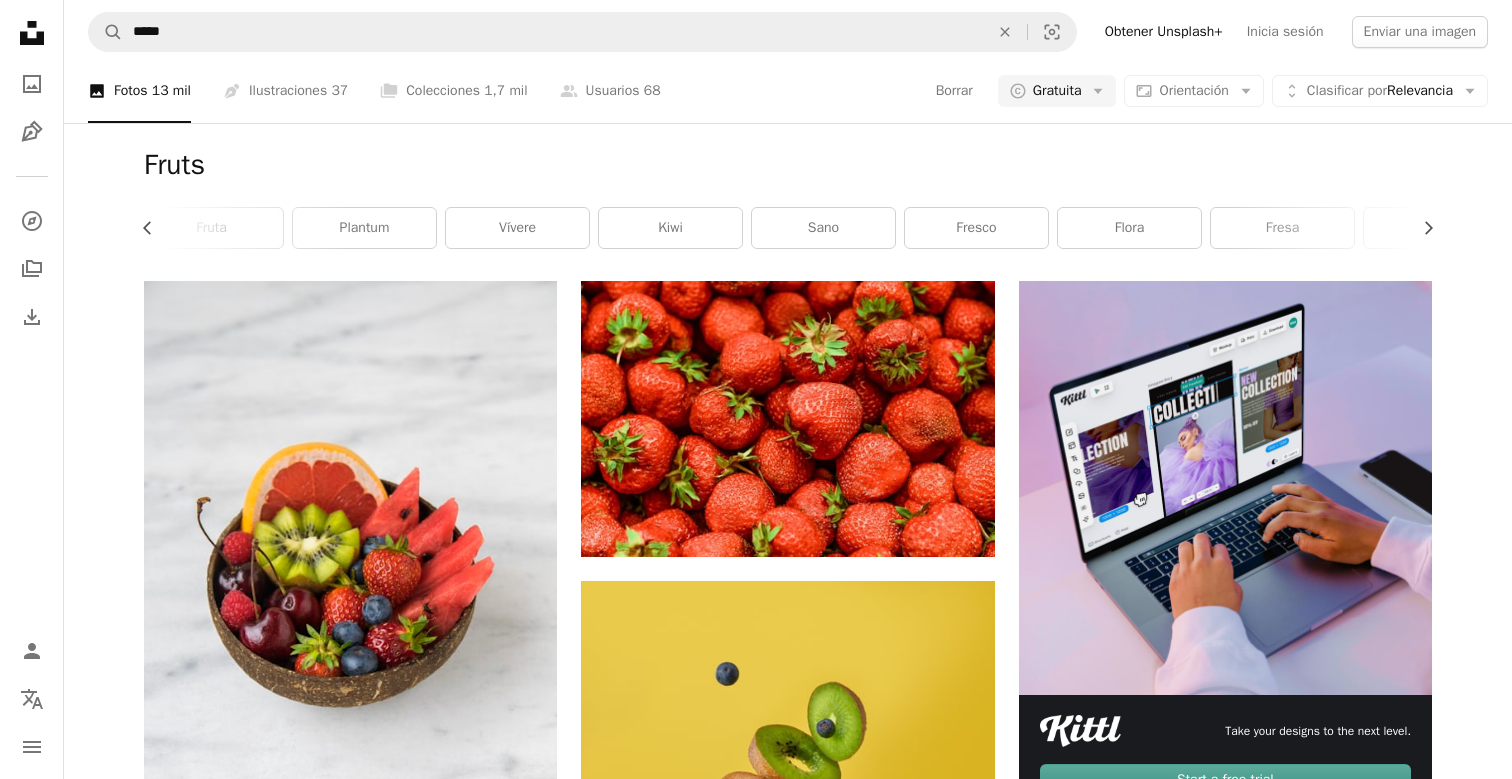 scroll, scrollTop: 265, scrollLeft: 0, axis: vertical 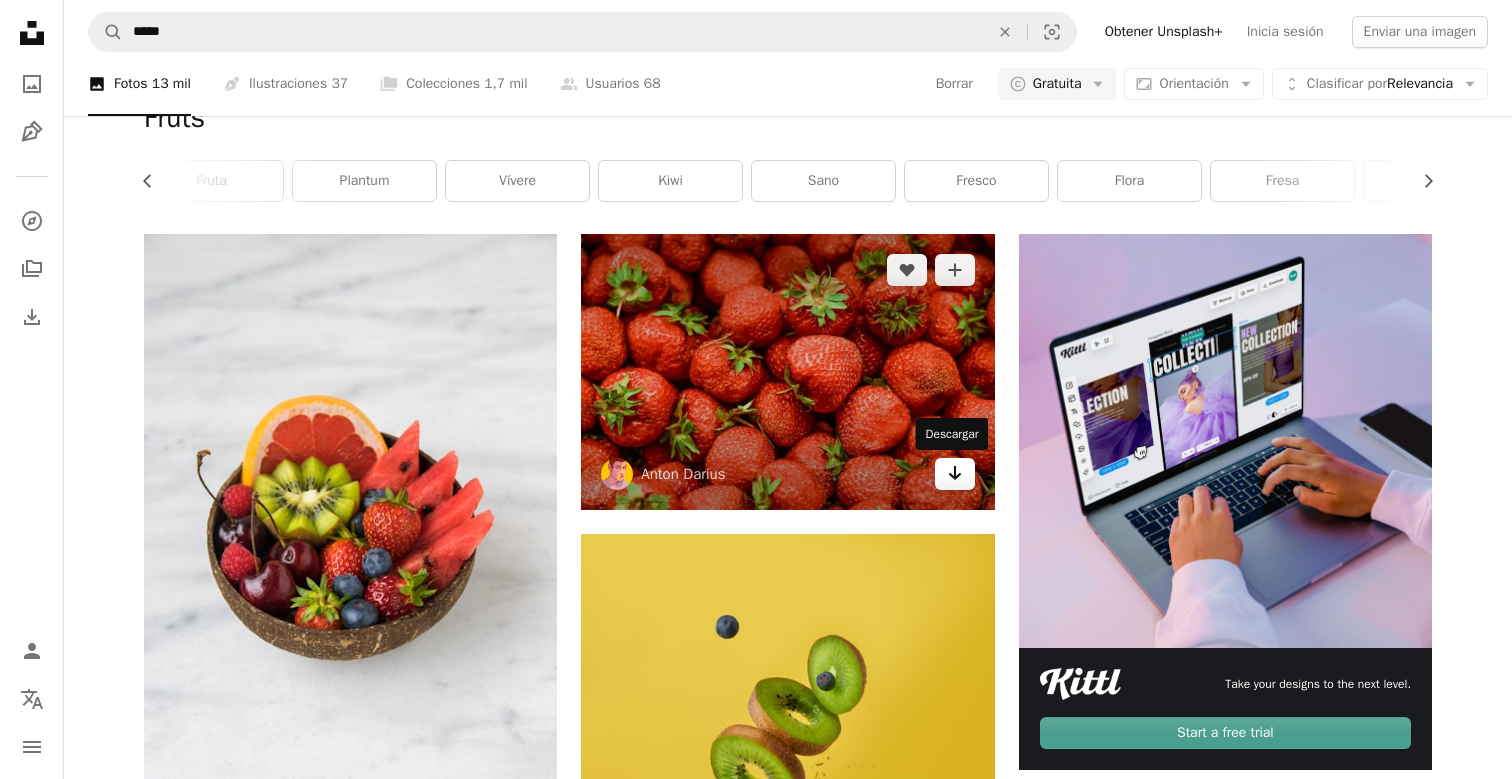 click on "Arrow pointing down" 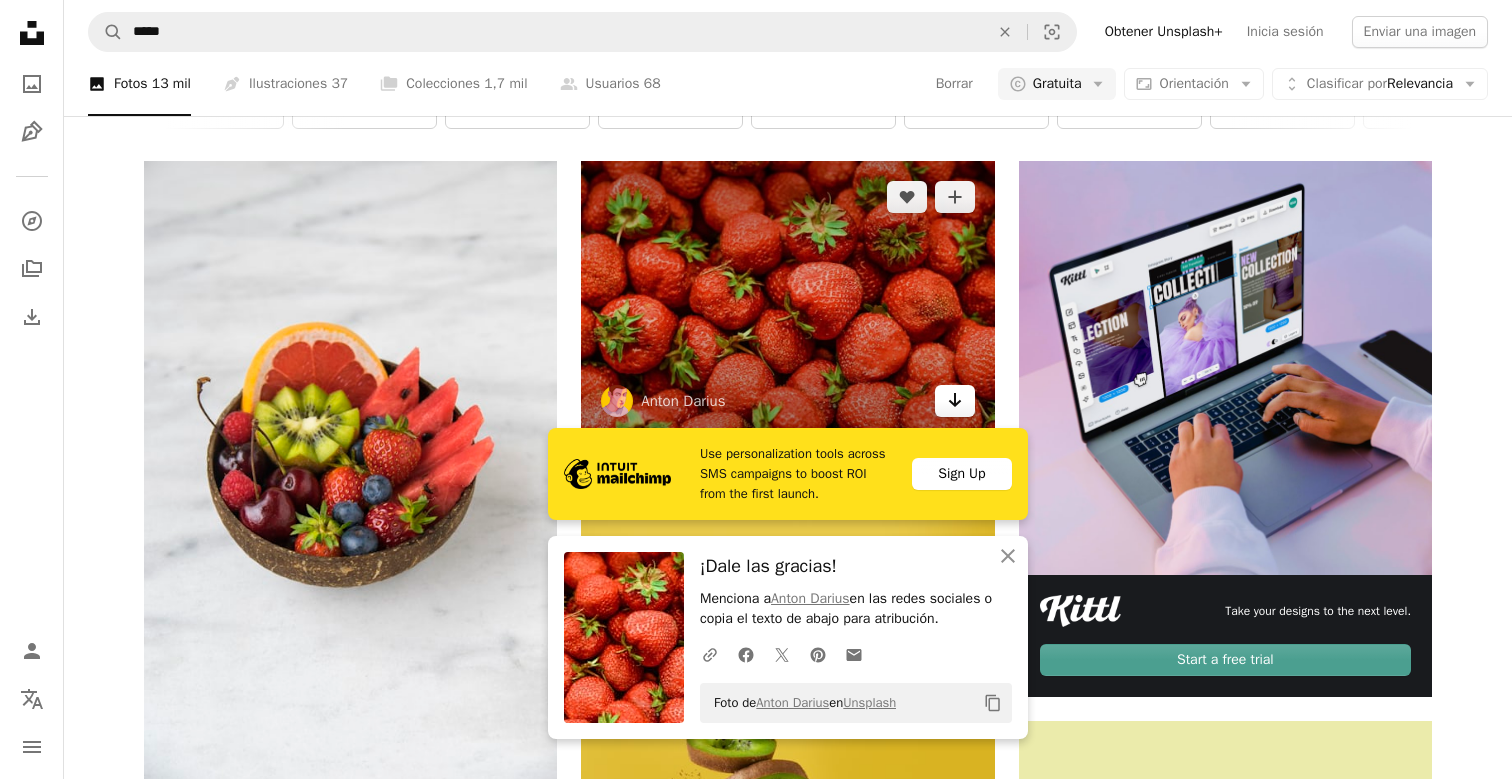scroll, scrollTop: 0, scrollLeft: 0, axis: both 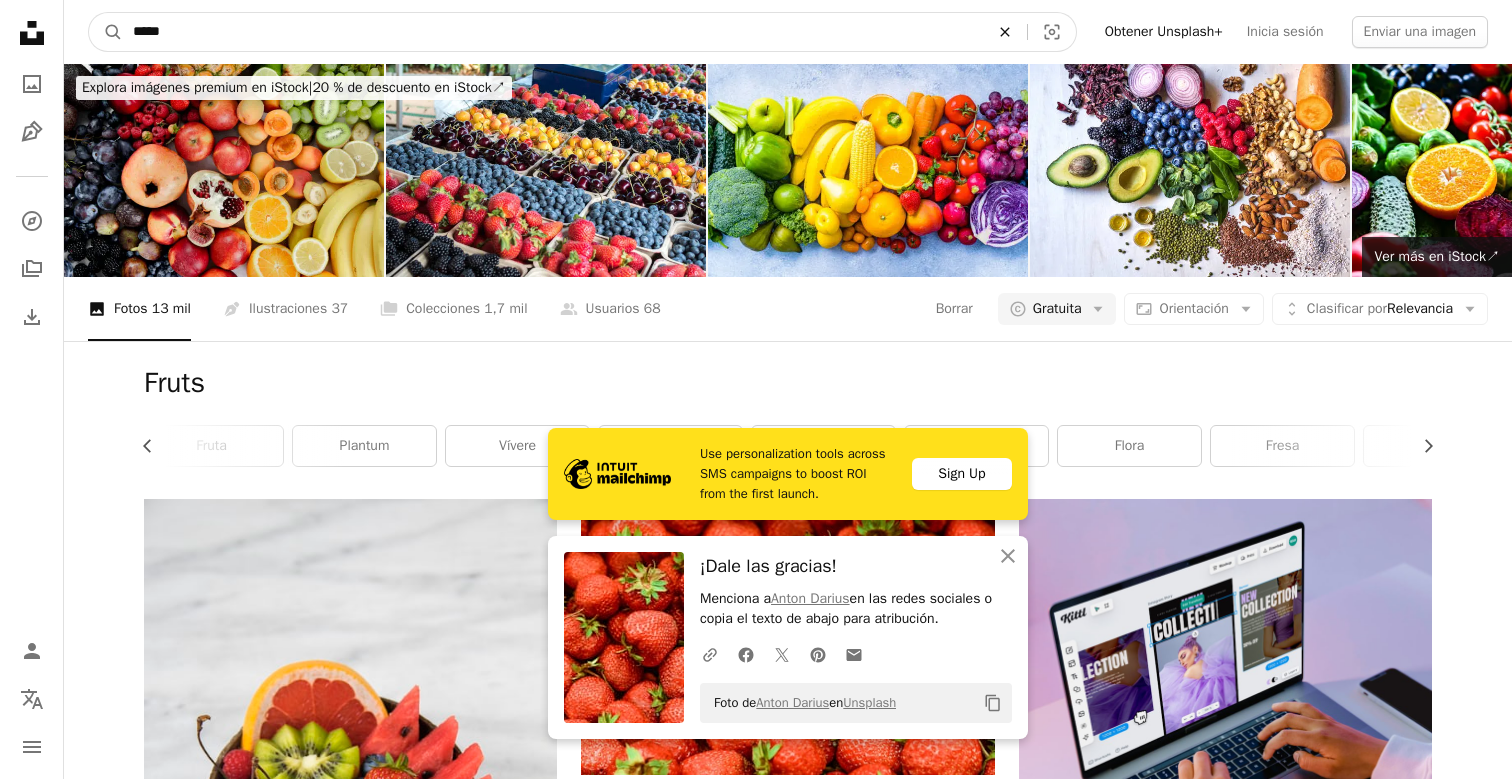click on "An X shape" 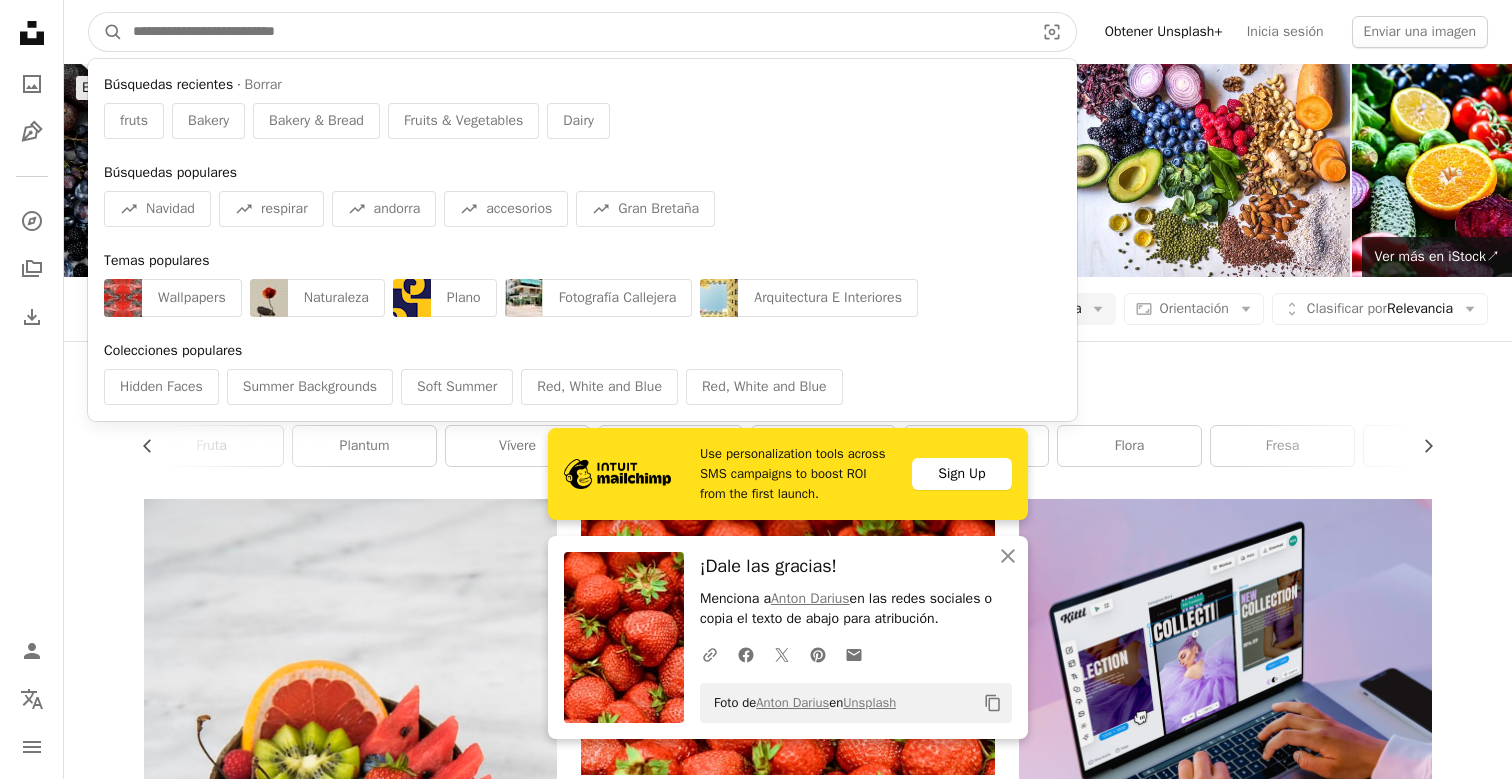 paste on "*********" 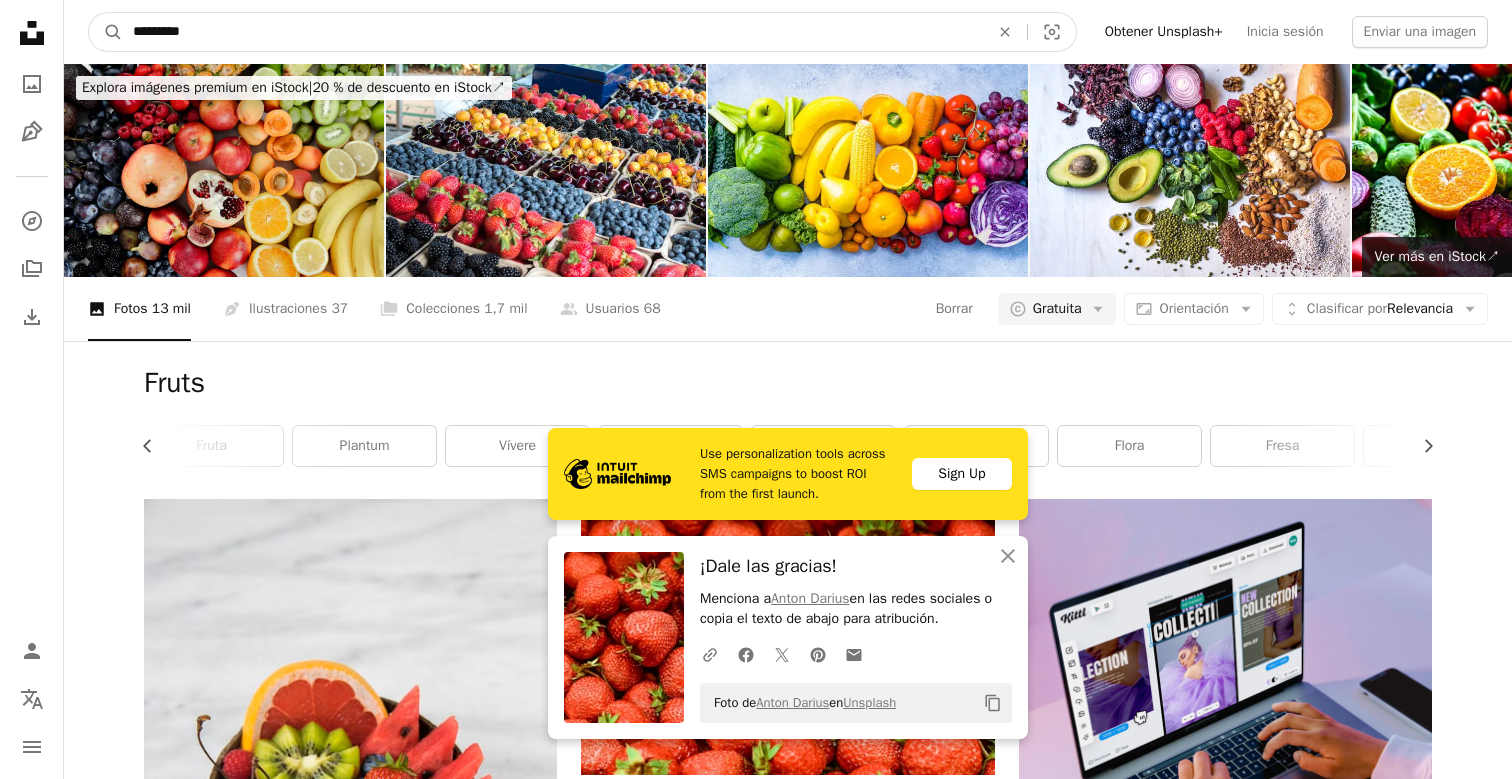 click on "A magnifying glass" at bounding box center (106, 32) 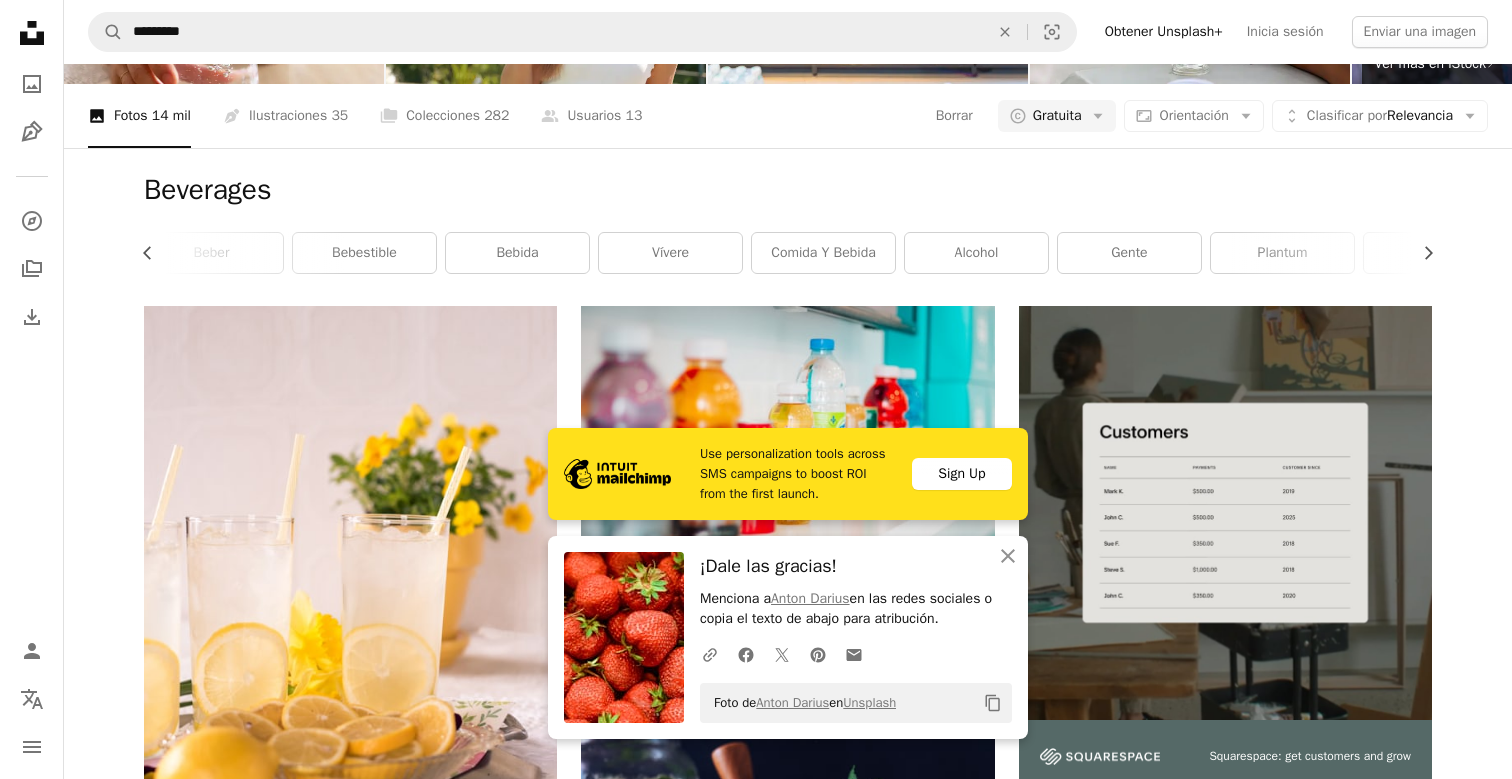 scroll, scrollTop: 204, scrollLeft: 0, axis: vertical 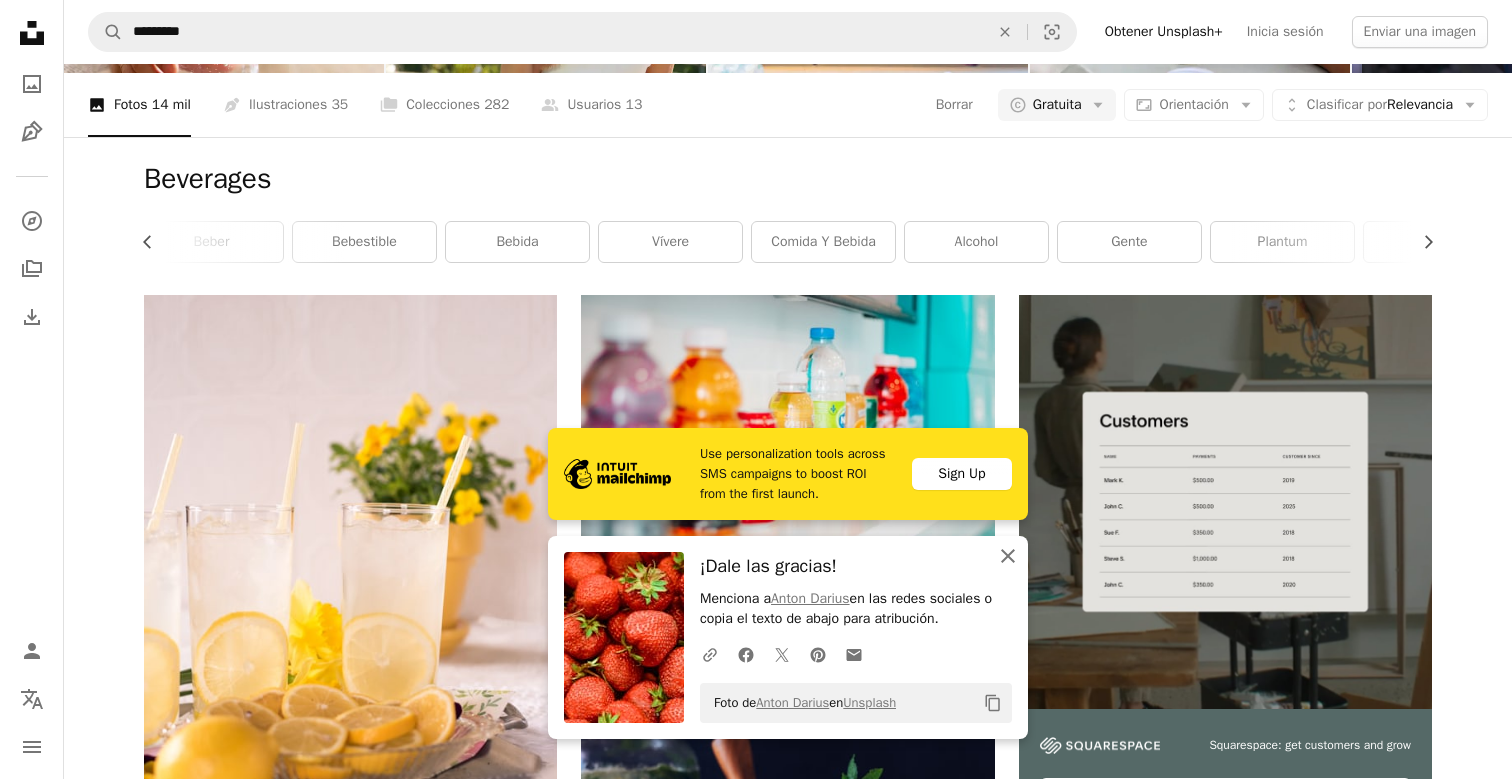 click on "An X shape" 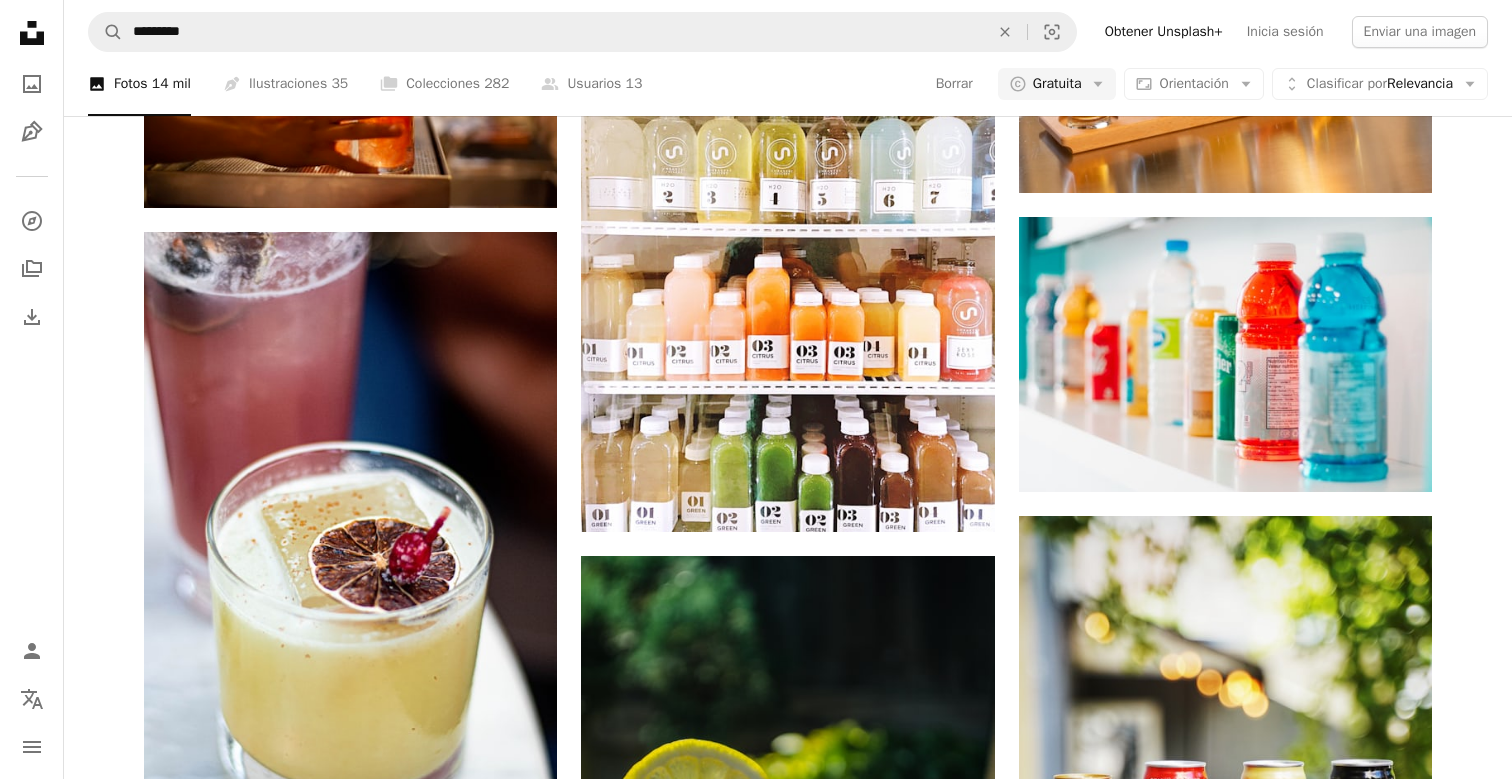 scroll, scrollTop: 1745, scrollLeft: 0, axis: vertical 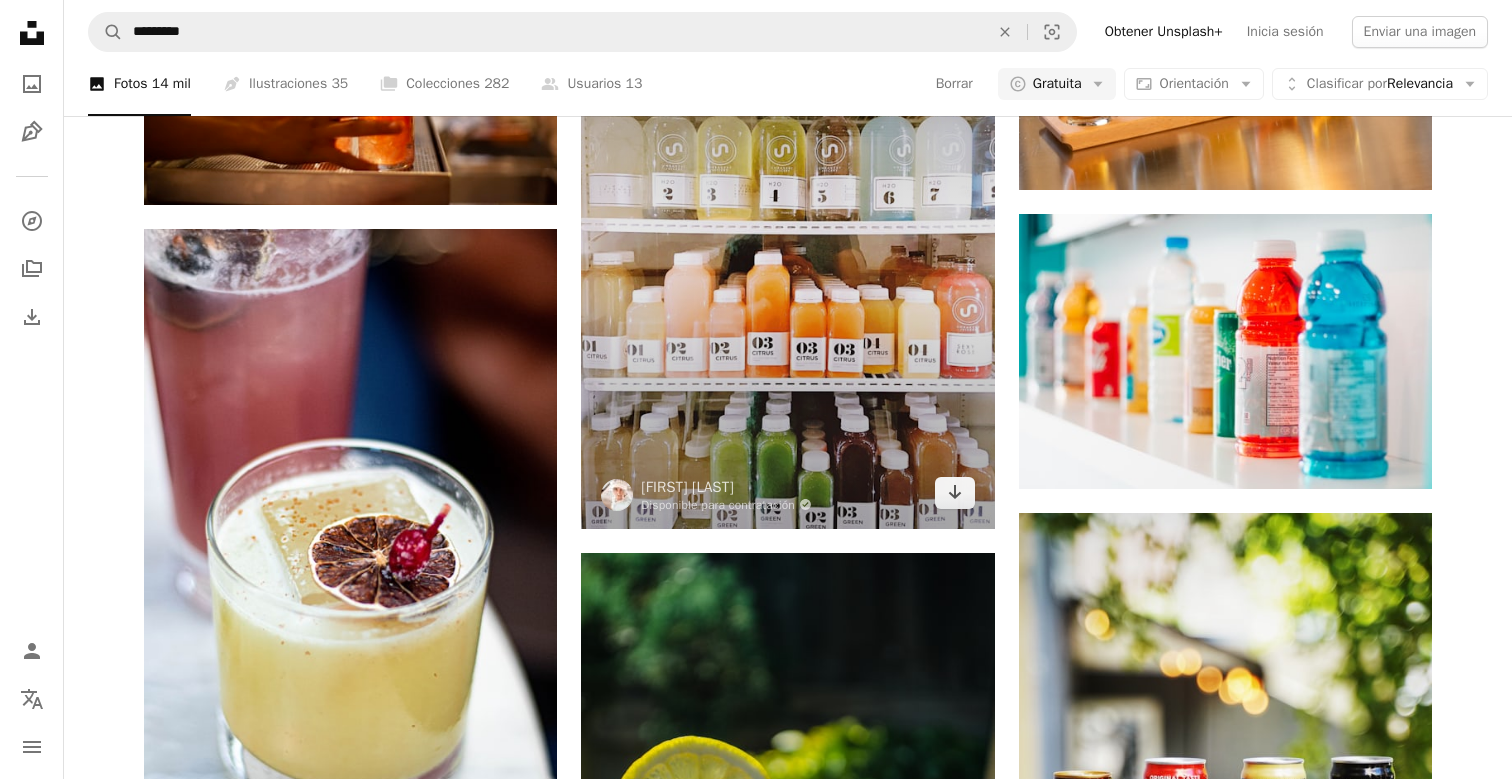 click at bounding box center (787, 253) 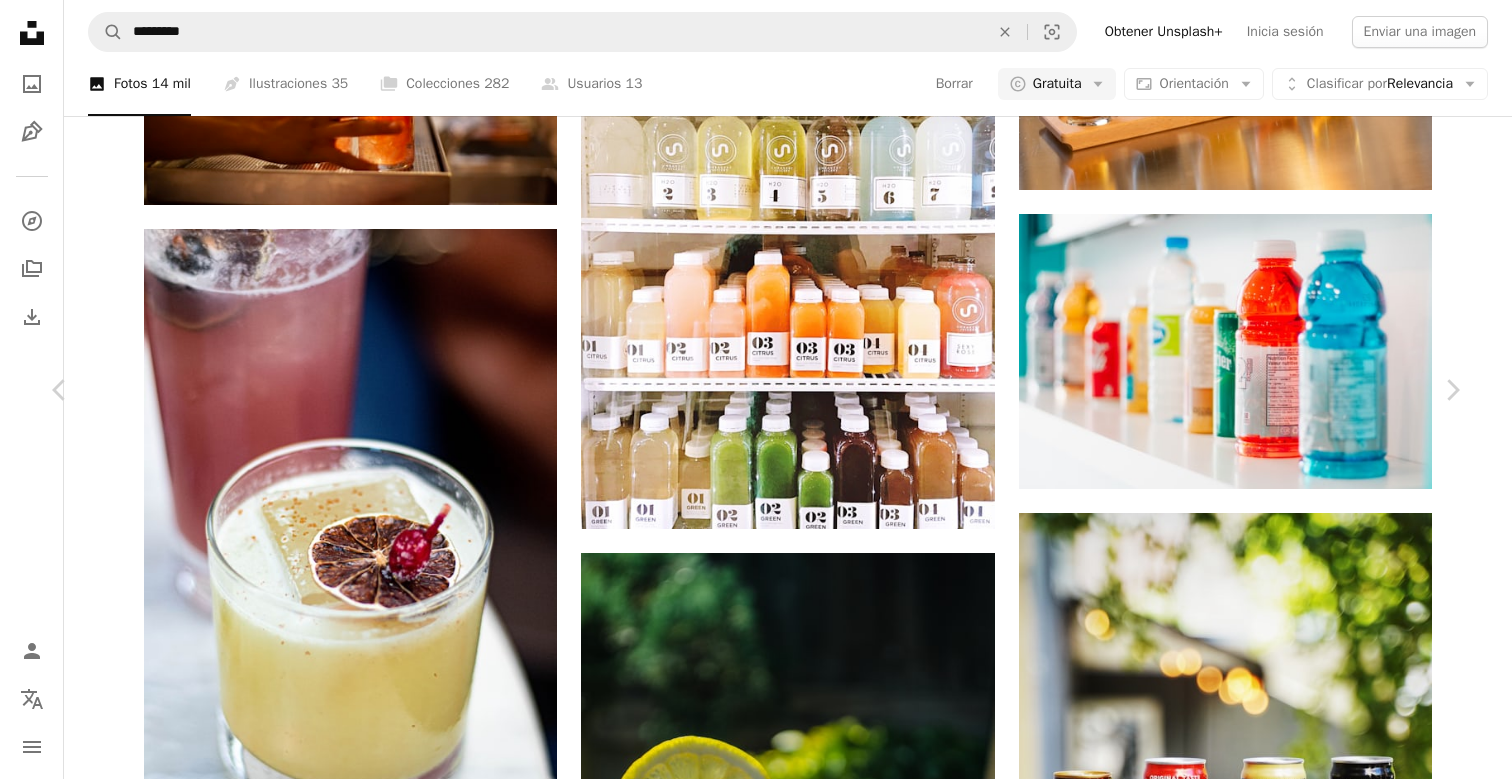 click on "Descargar gratis" at bounding box center (1256, 3617) 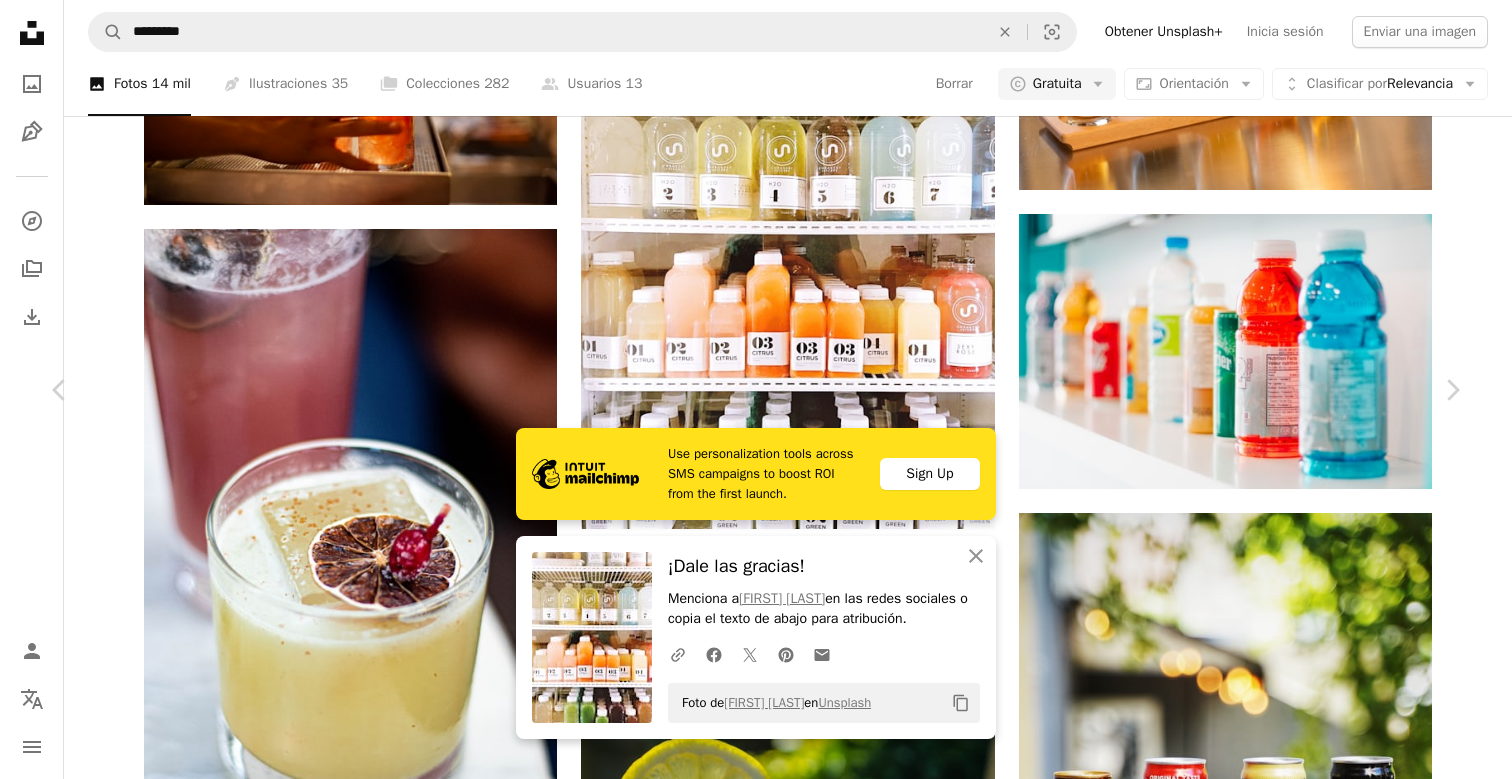 click on "[FIRST] [LAST]" at bounding box center [756, 3959] 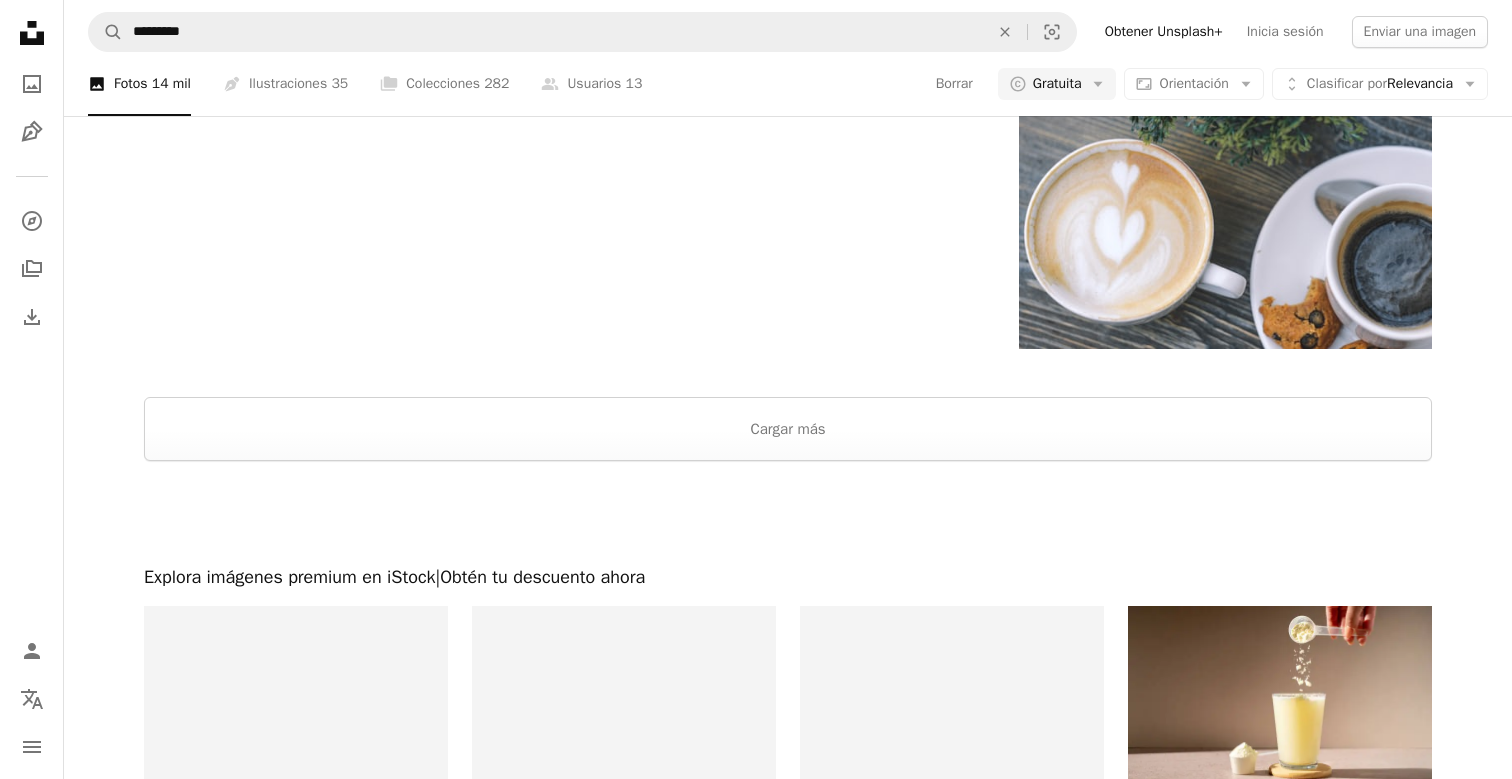 scroll, scrollTop: 4033, scrollLeft: 0, axis: vertical 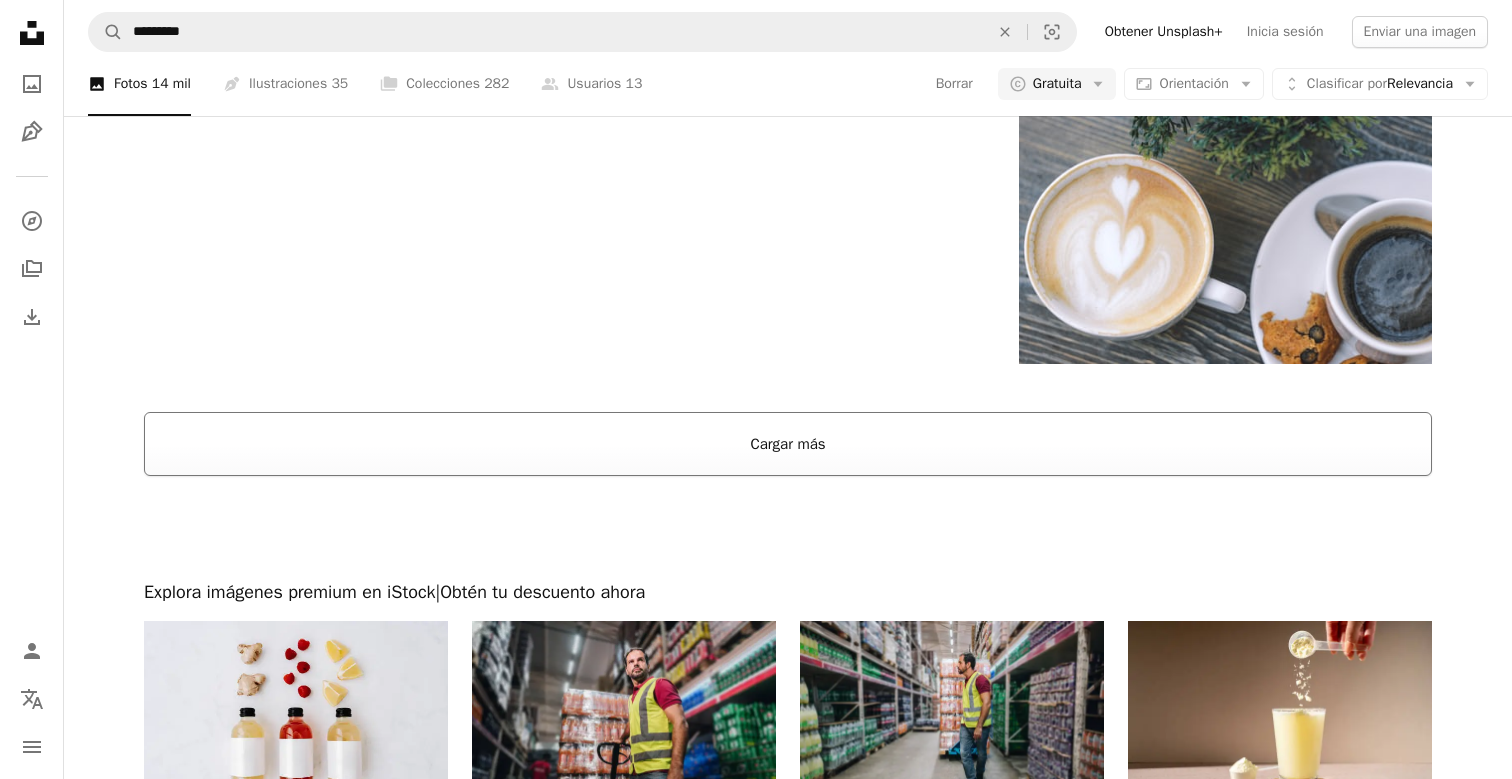click on "Cargar más" at bounding box center (788, 444) 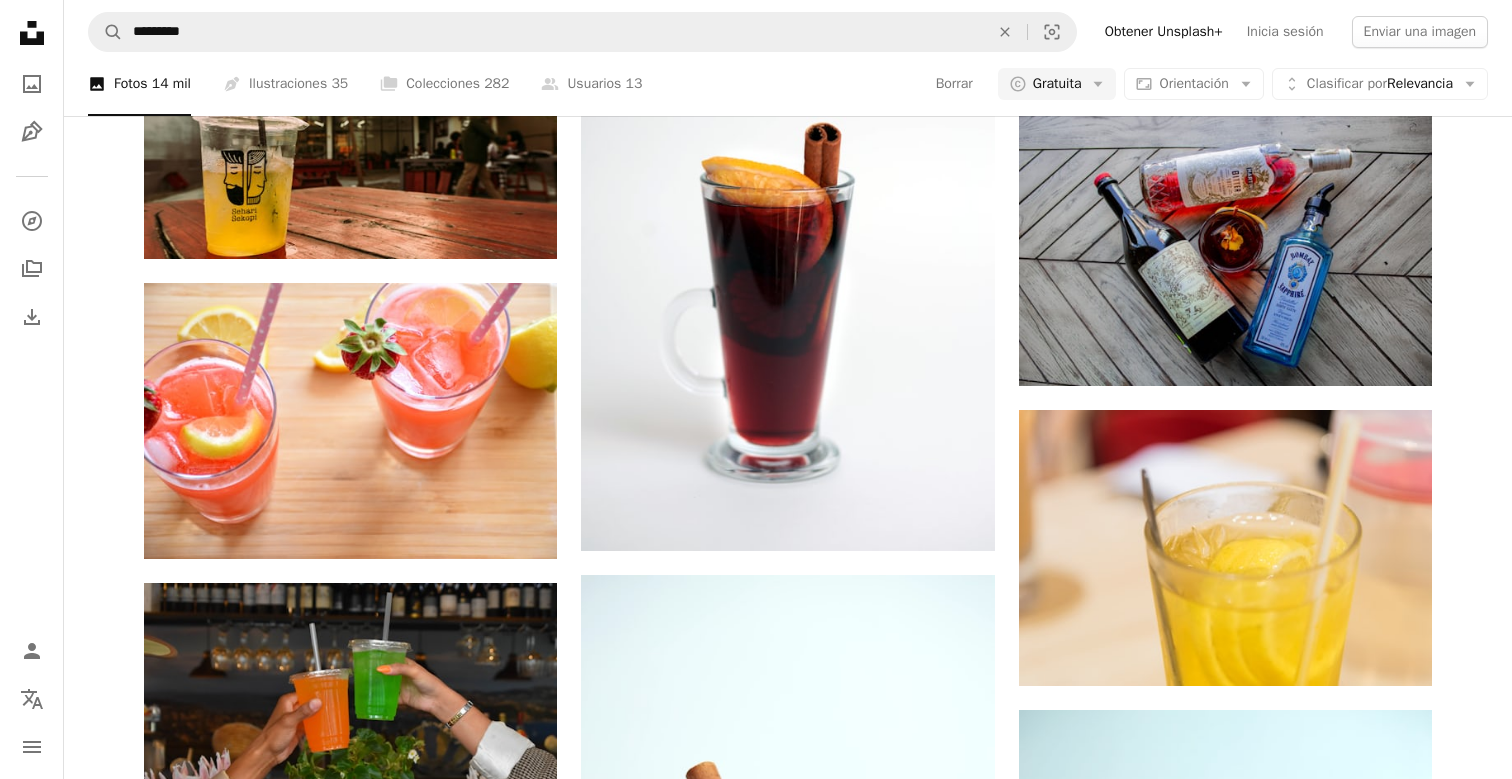scroll, scrollTop: 15134, scrollLeft: 0, axis: vertical 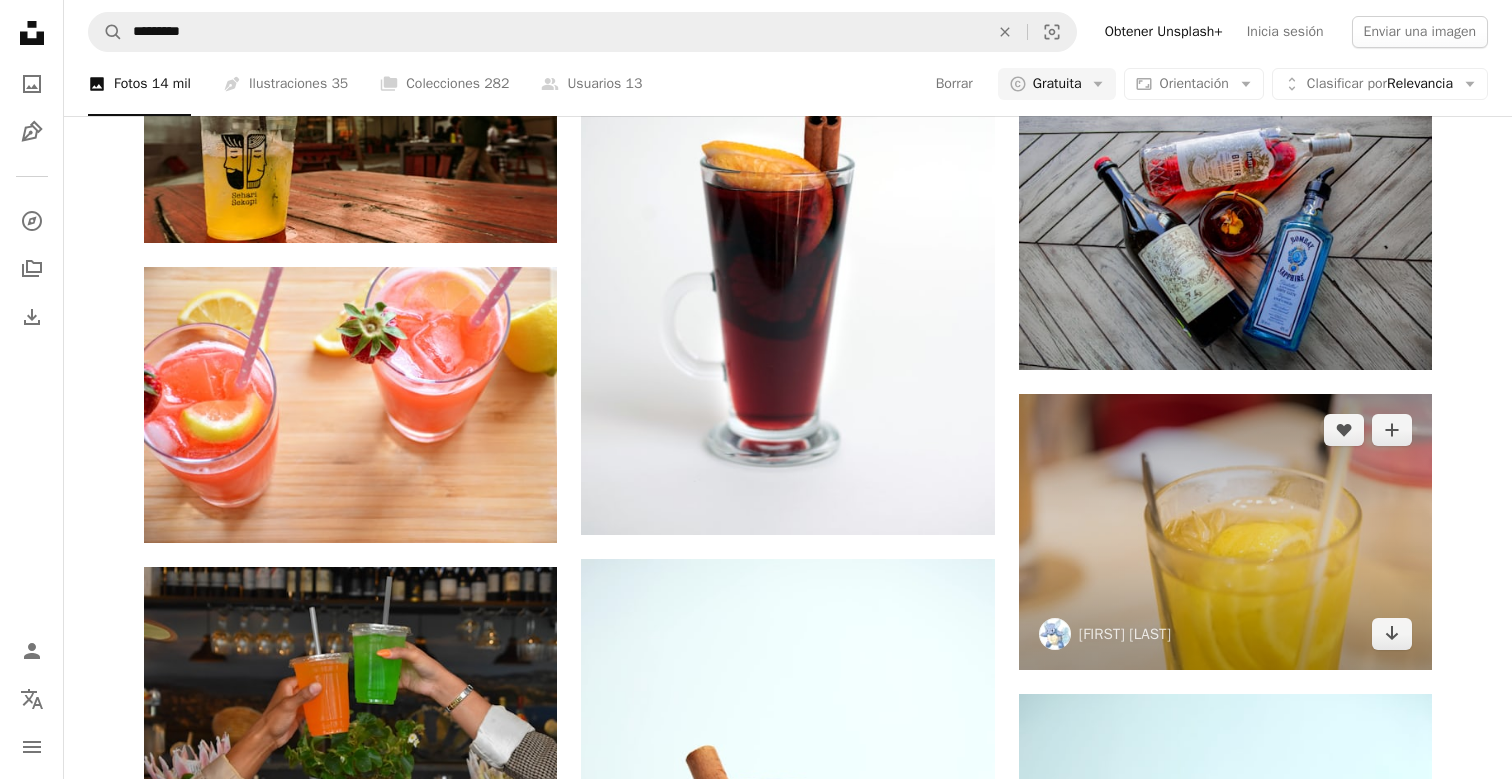 click at bounding box center [1225, 532] 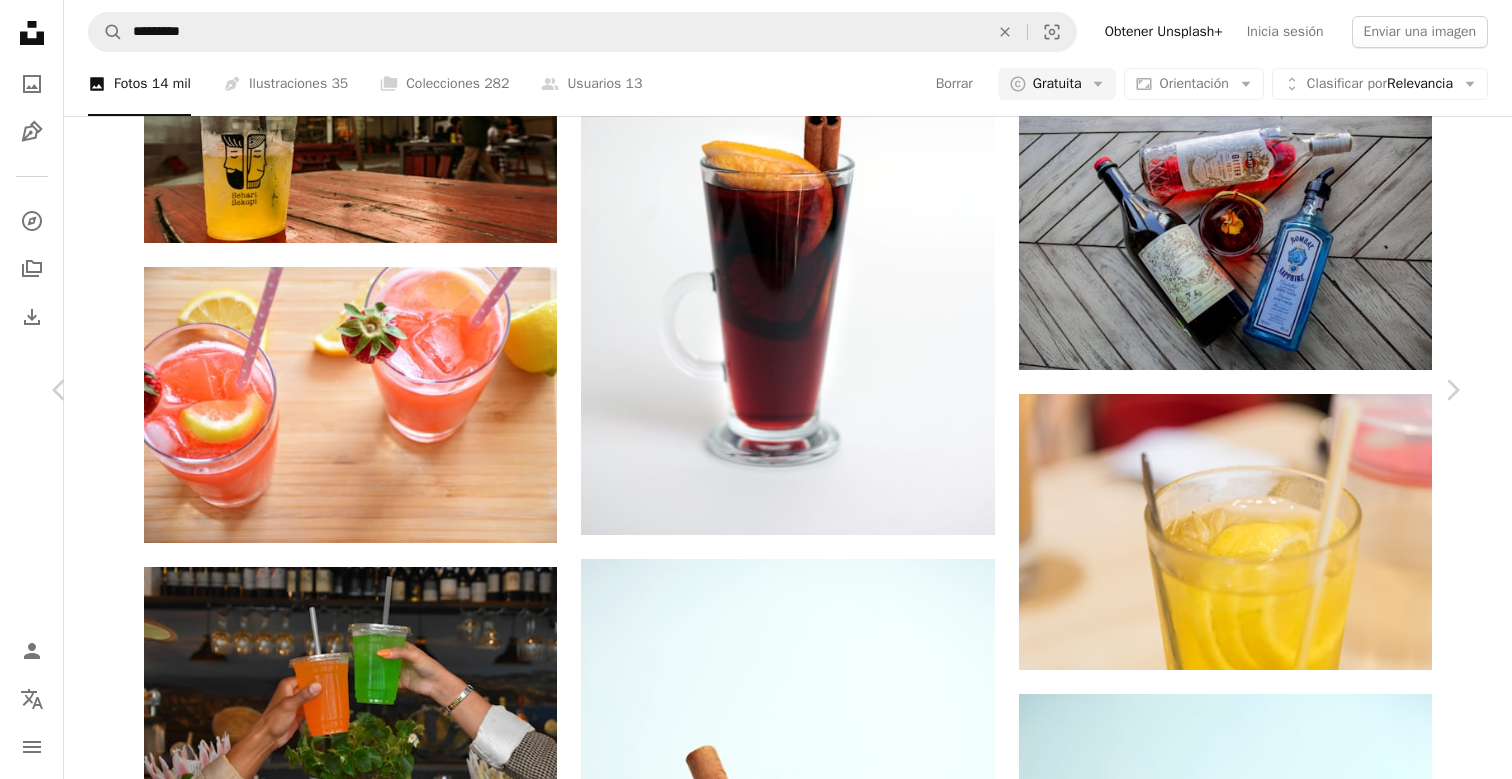 click on "Descargar gratis" at bounding box center [1256, 6469] 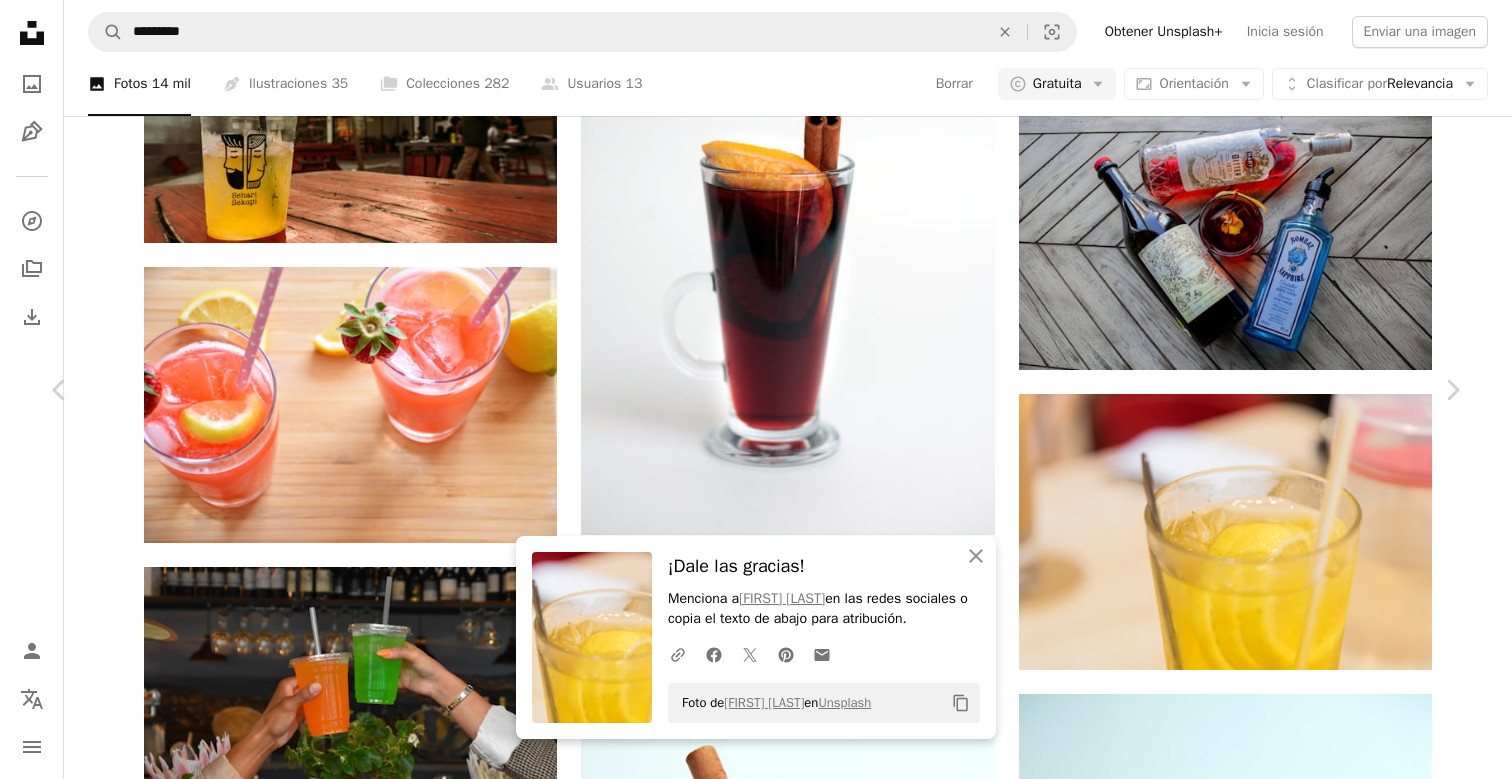click on "[FIRST] [LAST]" at bounding box center (756, 6811) 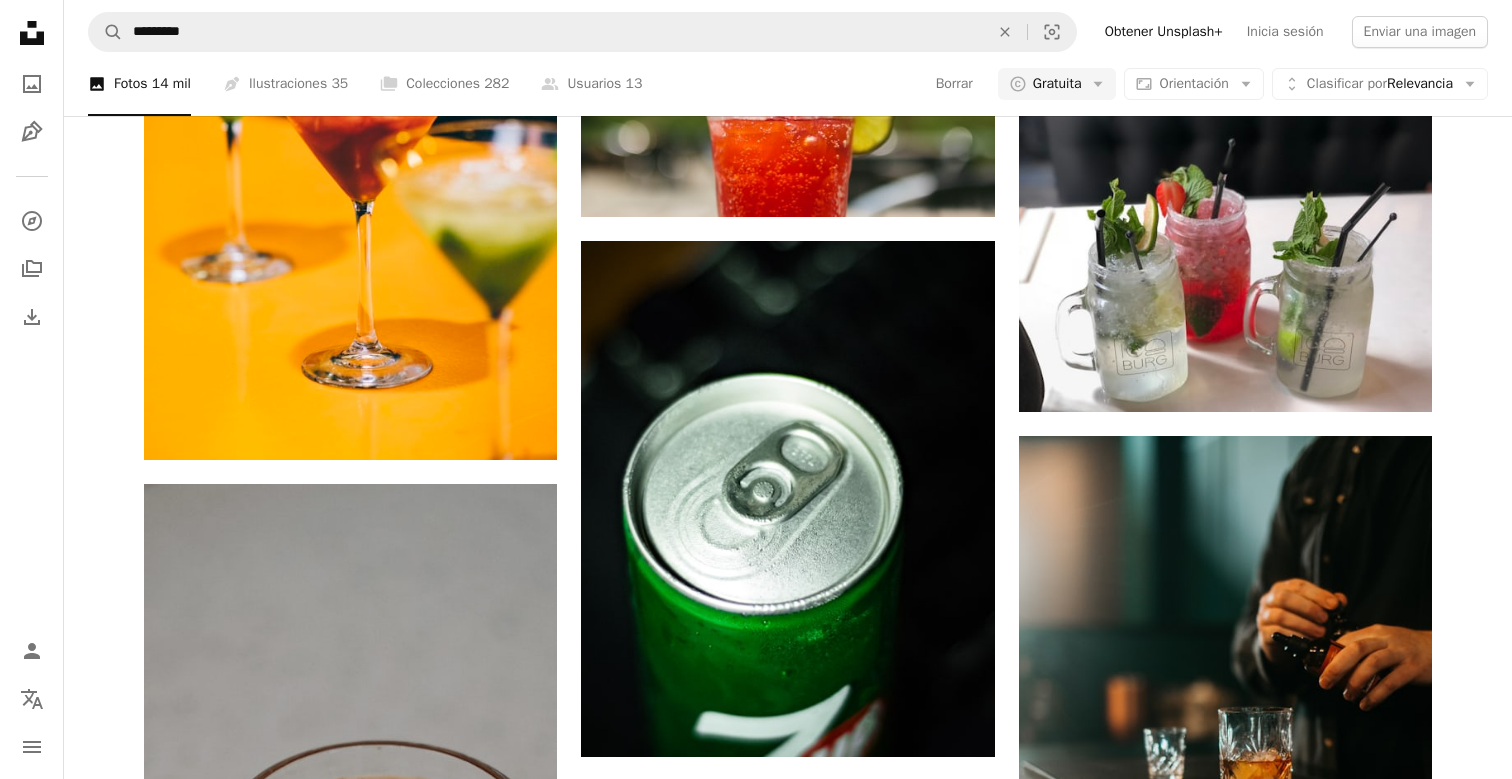 scroll, scrollTop: 20505, scrollLeft: 0, axis: vertical 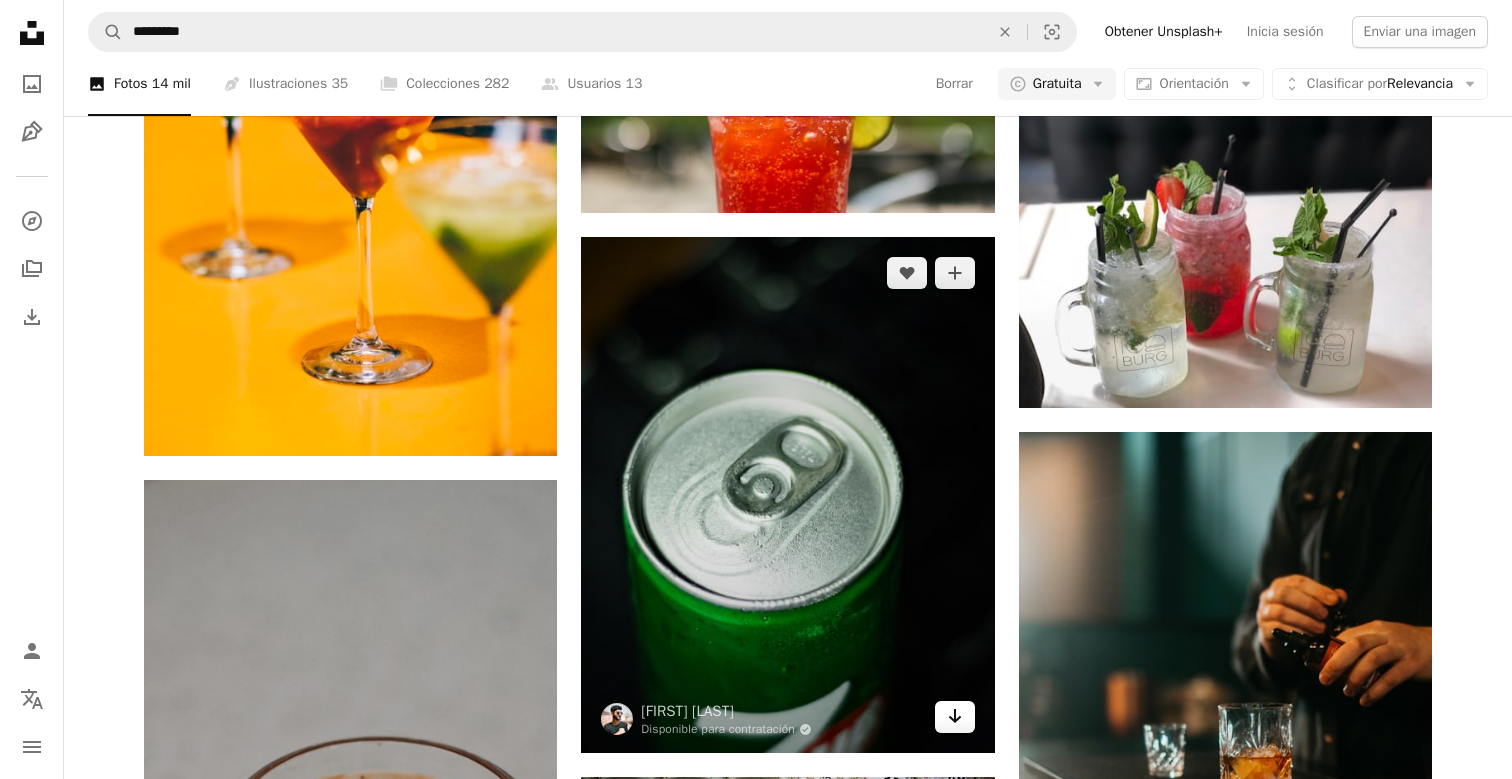 click on "Arrow pointing down" 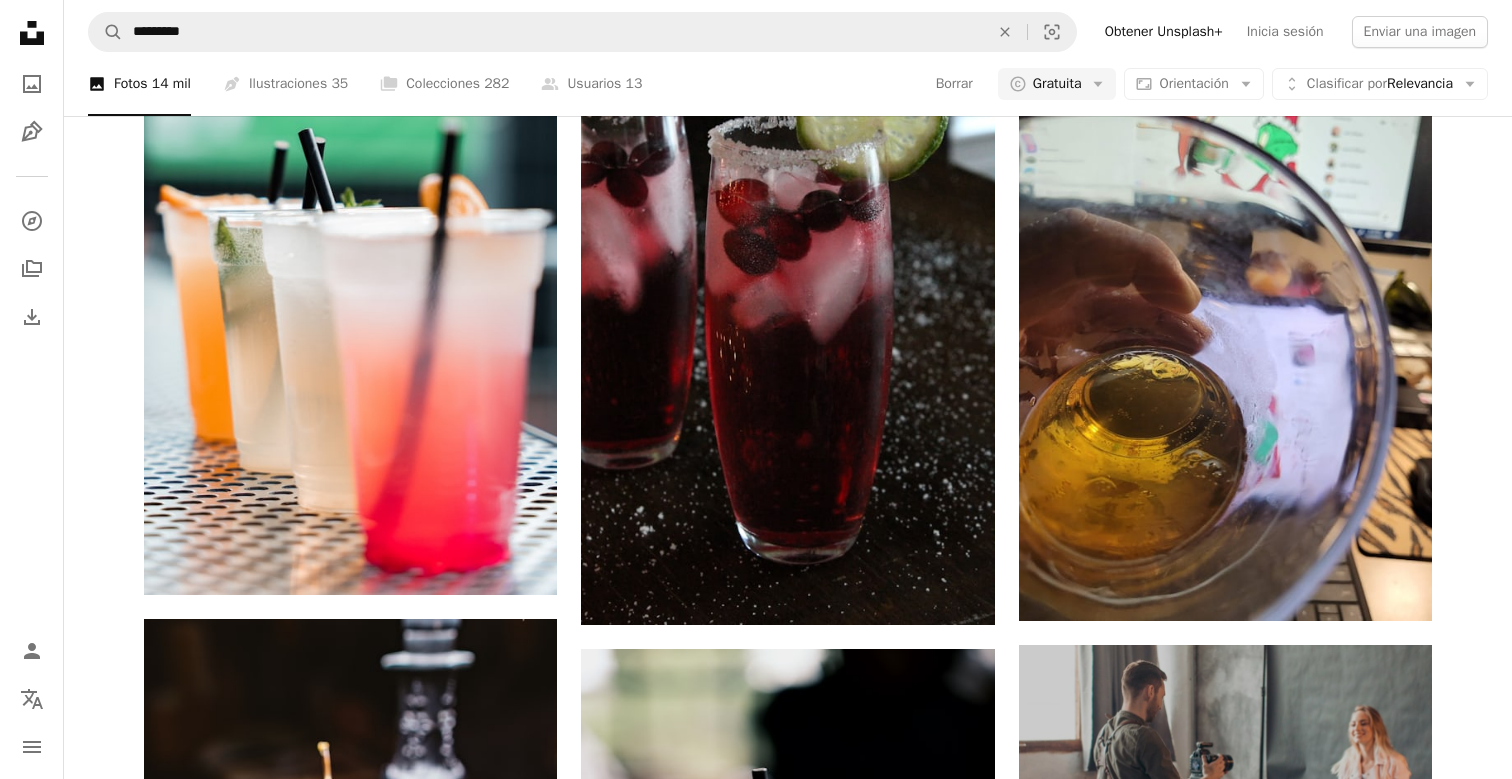 scroll, scrollTop: 8267, scrollLeft: 0, axis: vertical 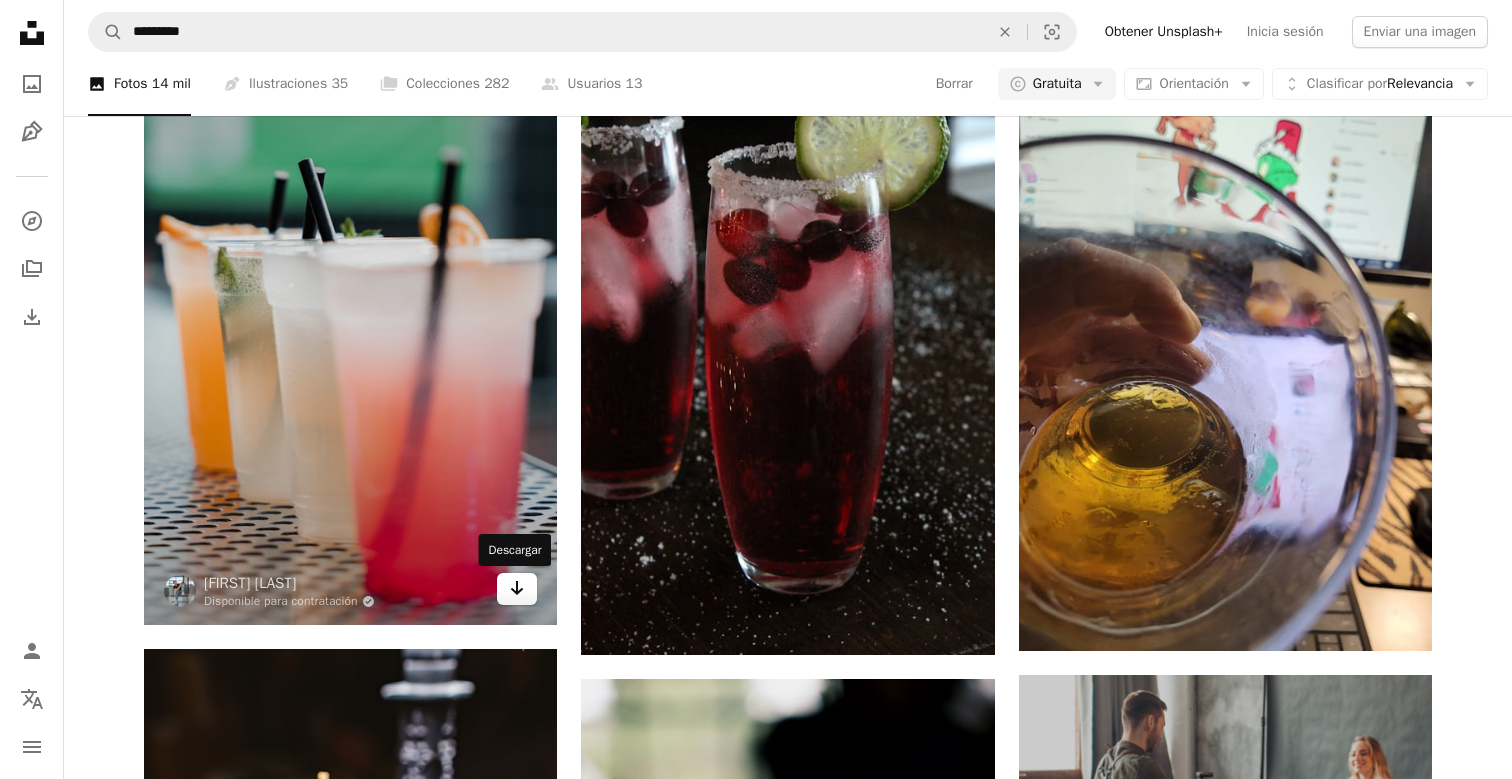 click on "Arrow pointing down" 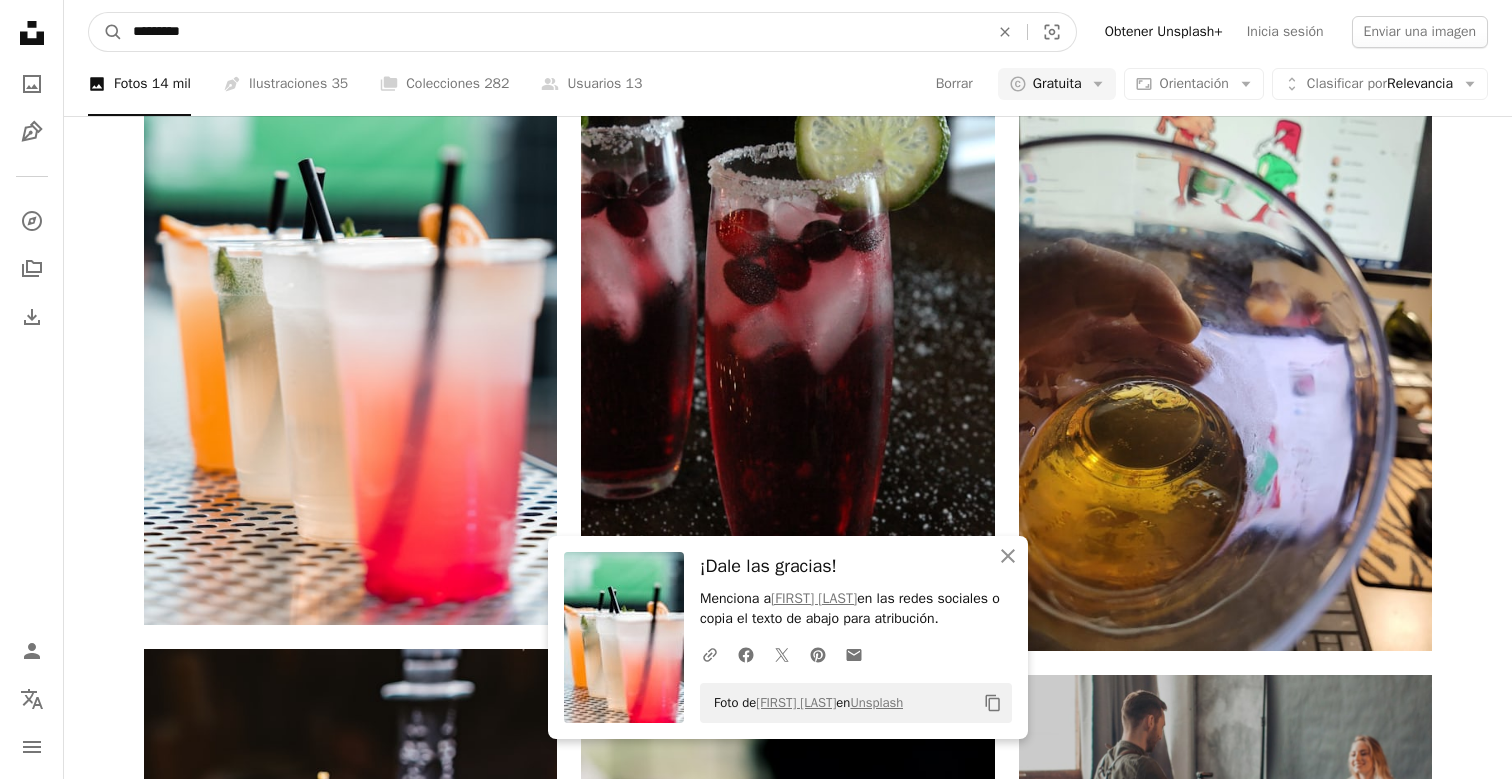 click on "*********" at bounding box center (553, 32) 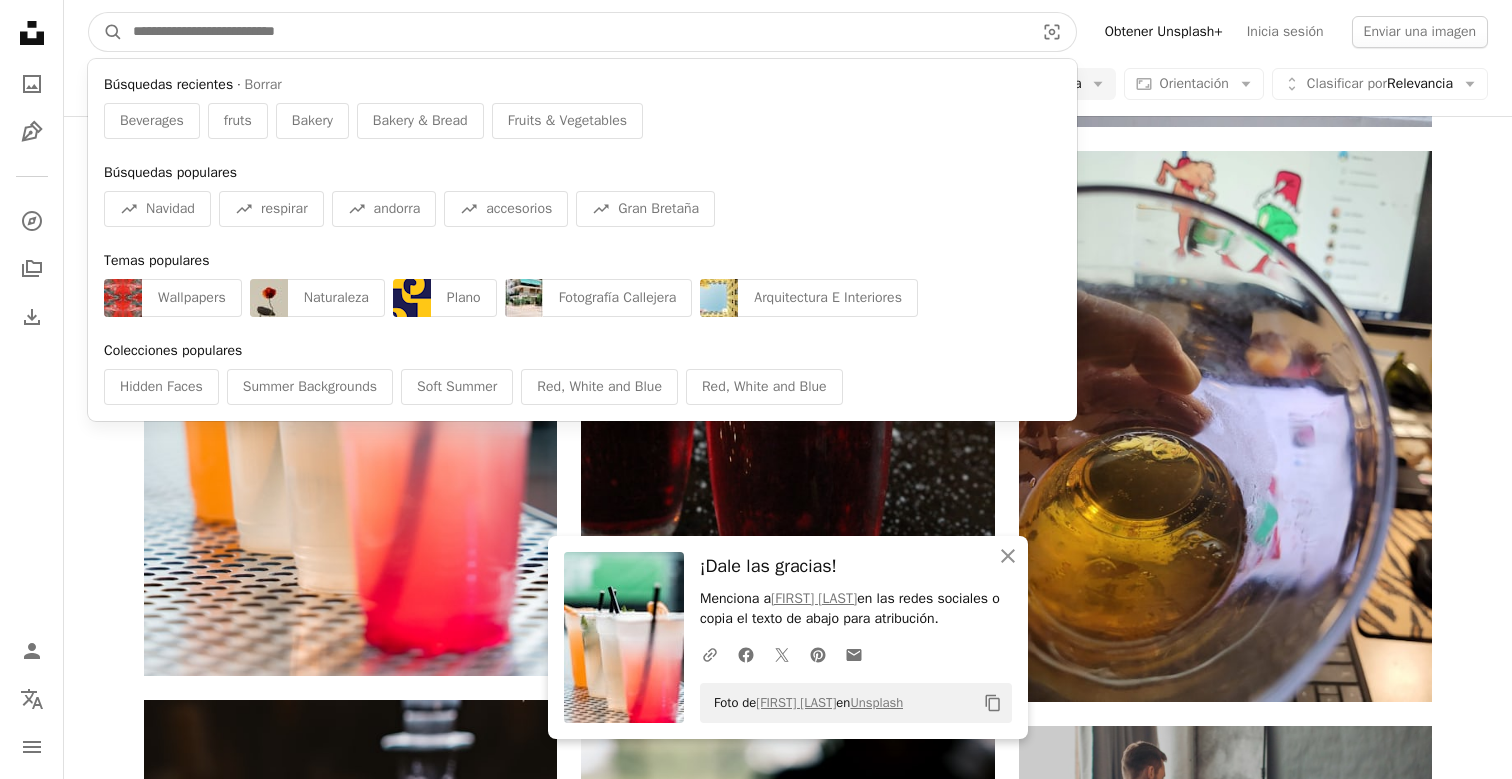 paste on "**********" 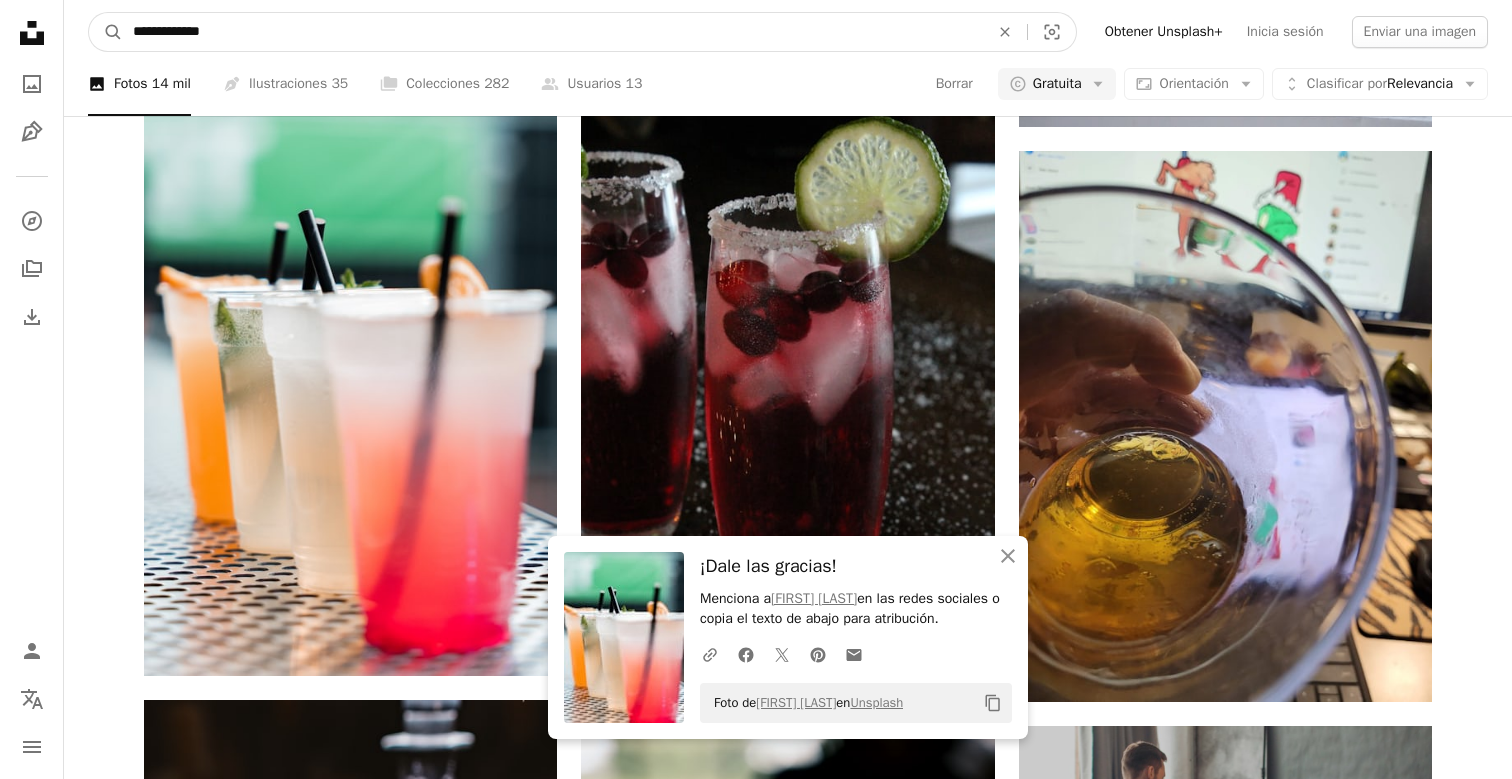 click on "A magnifying glass" at bounding box center (106, 32) 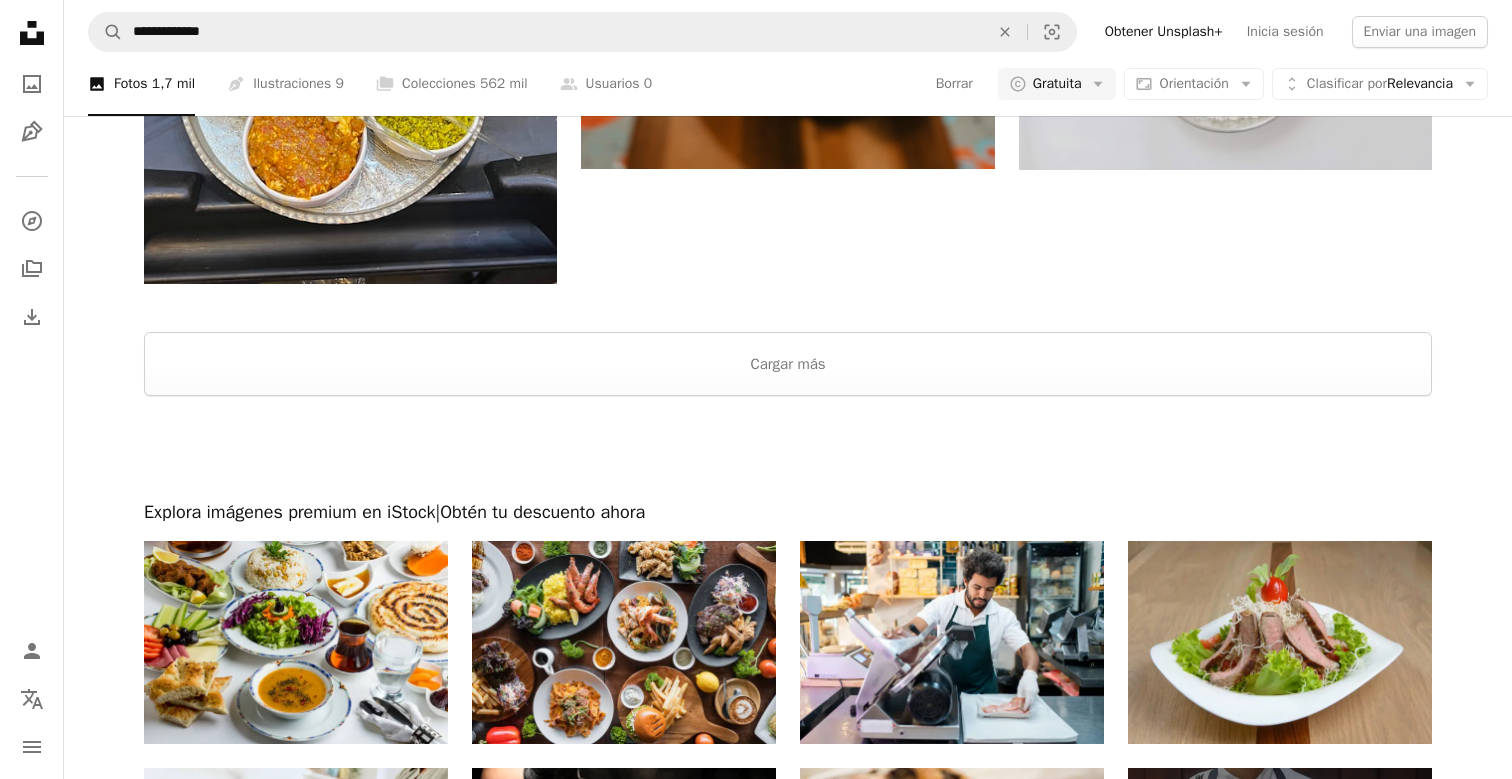scroll, scrollTop: 3363, scrollLeft: 0, axis: vertical 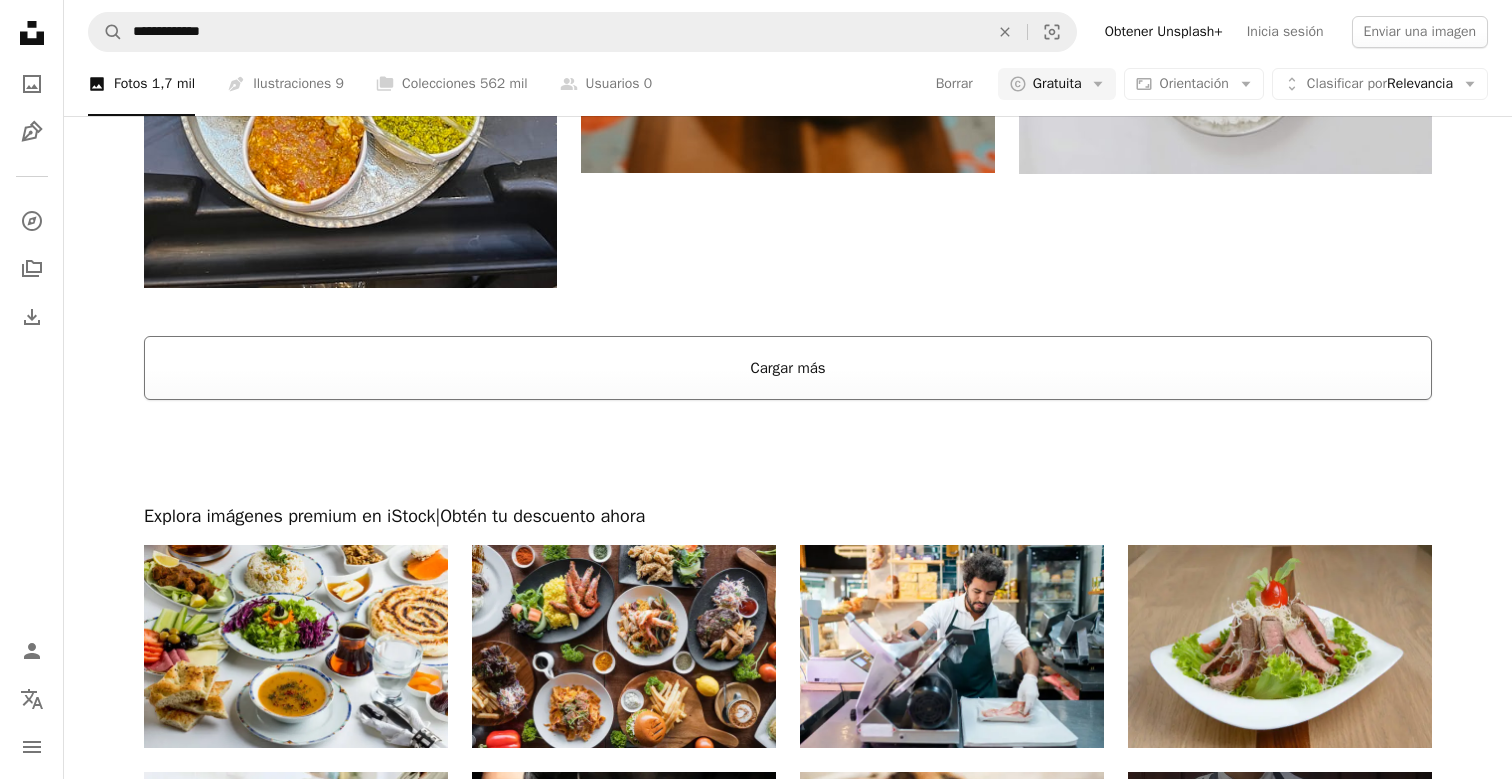 click on "Cargar más" at bounding box center [788, 368] 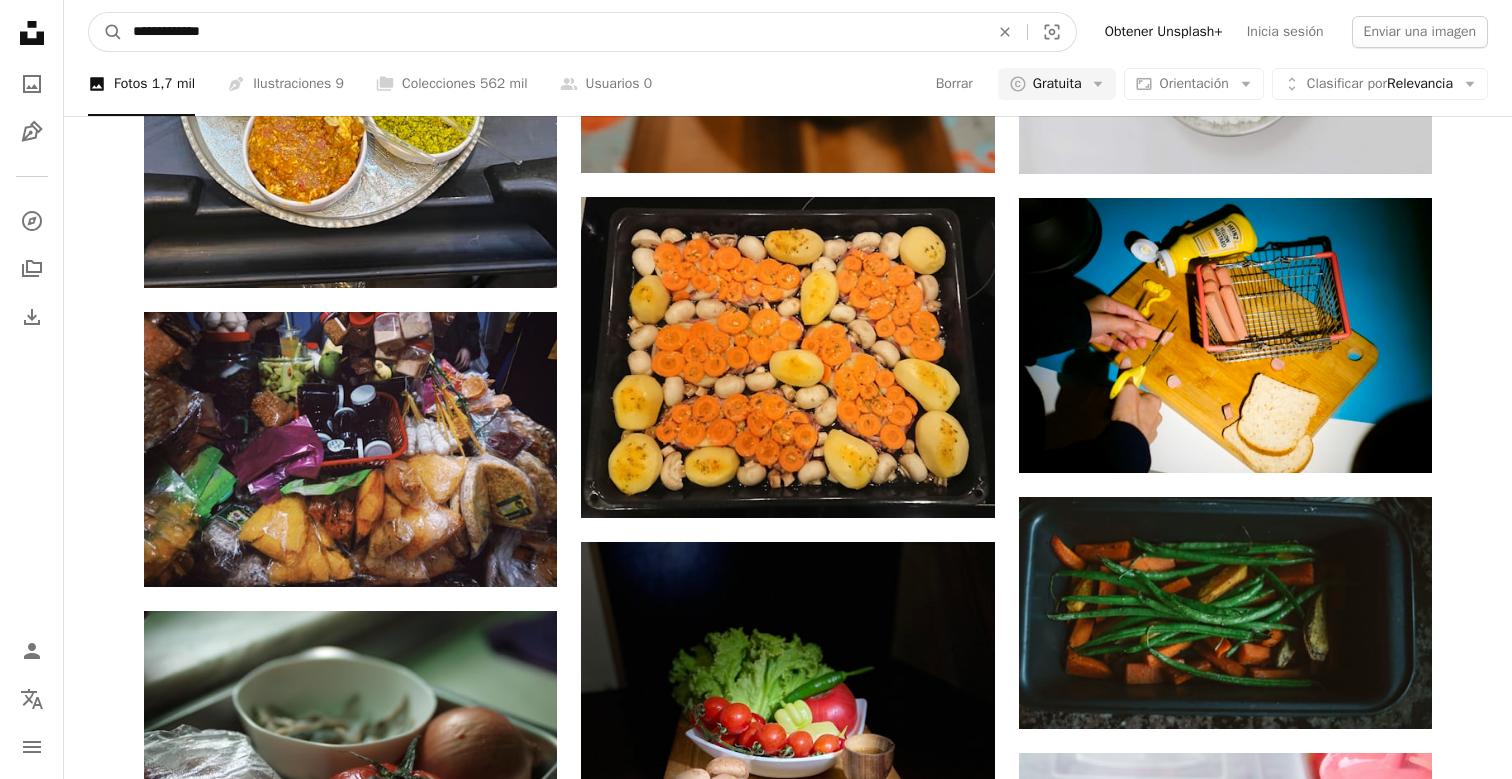 click on "**********" at bounding box center (553, 32) 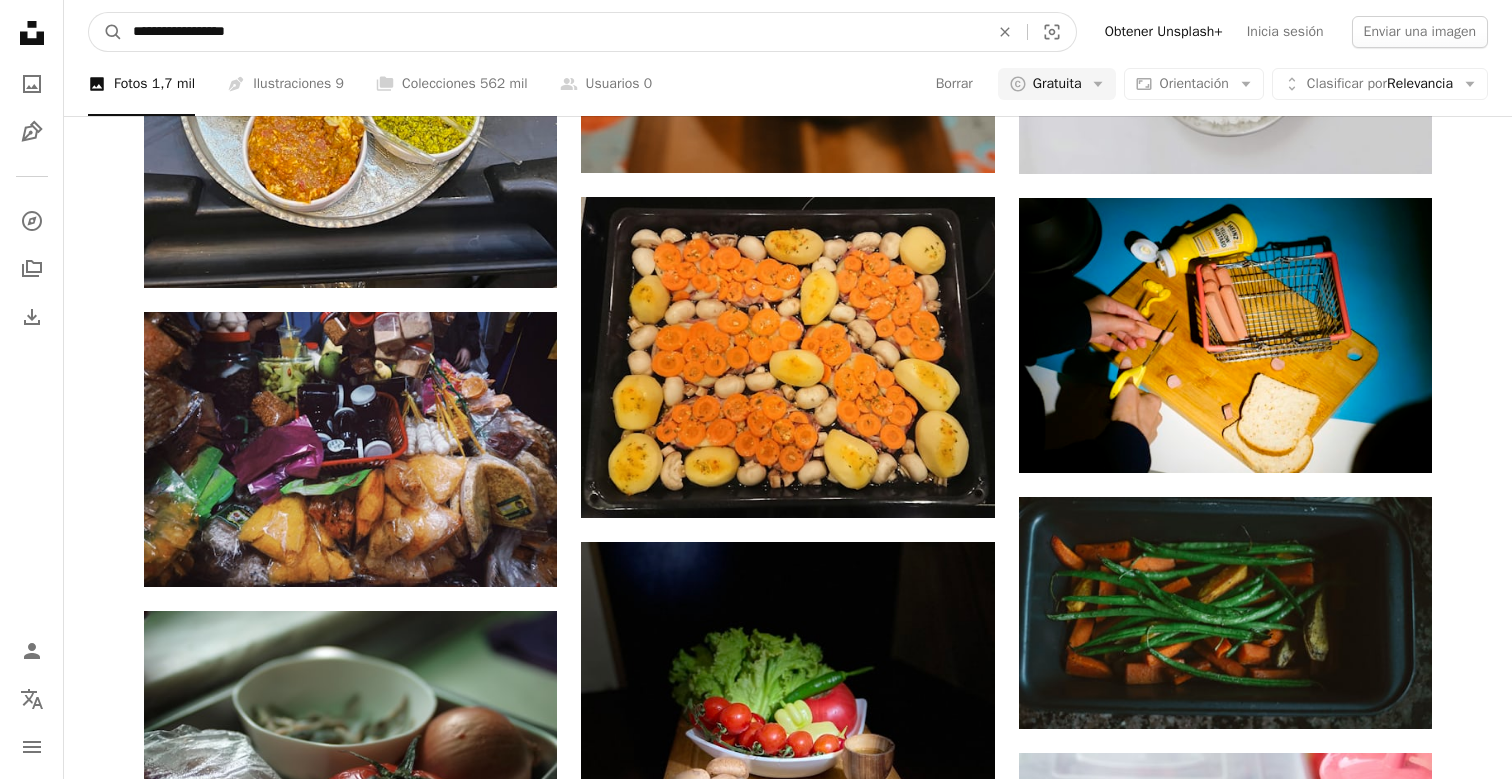 type on "**********" 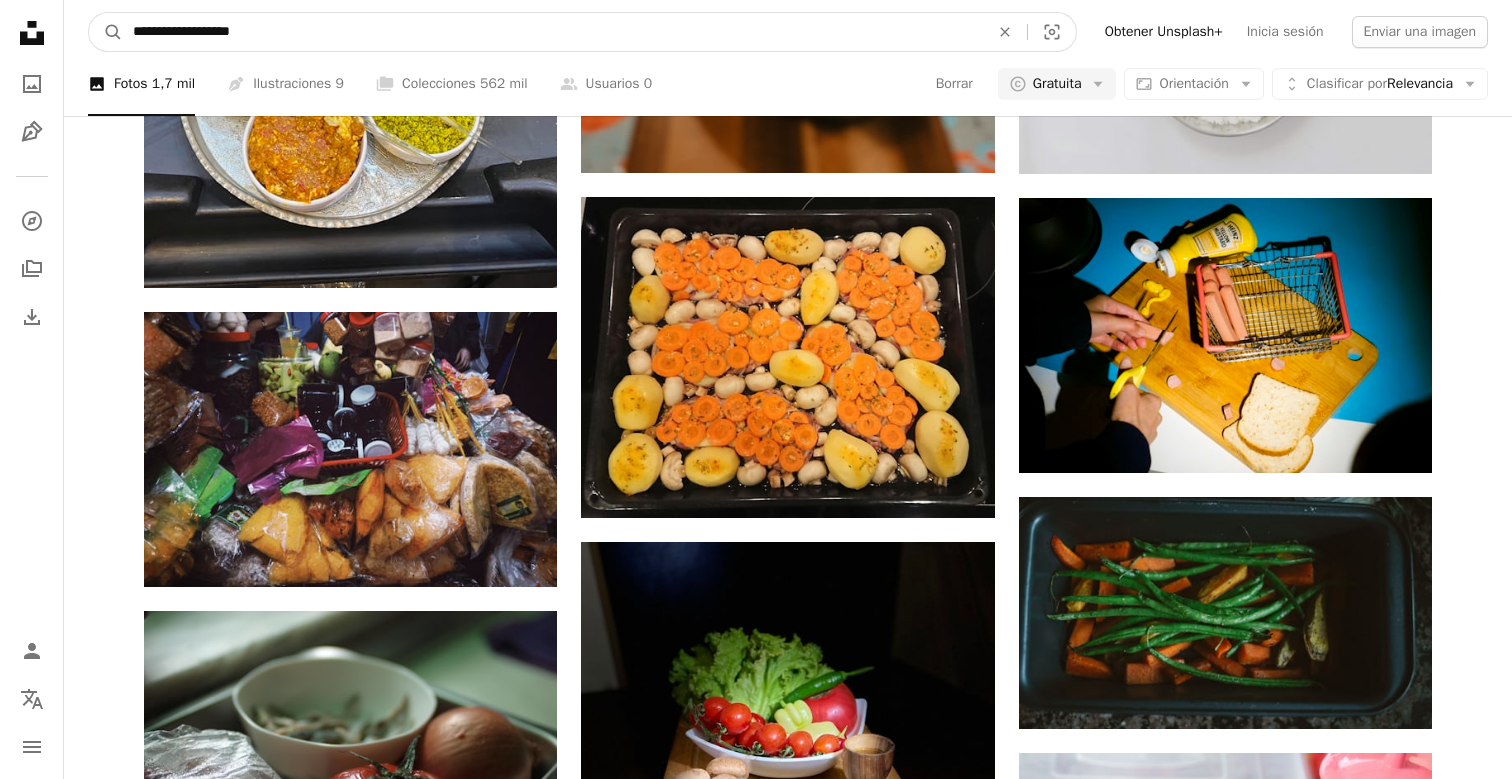 click on "A magnifying glass" at bounding box center [106, 32] 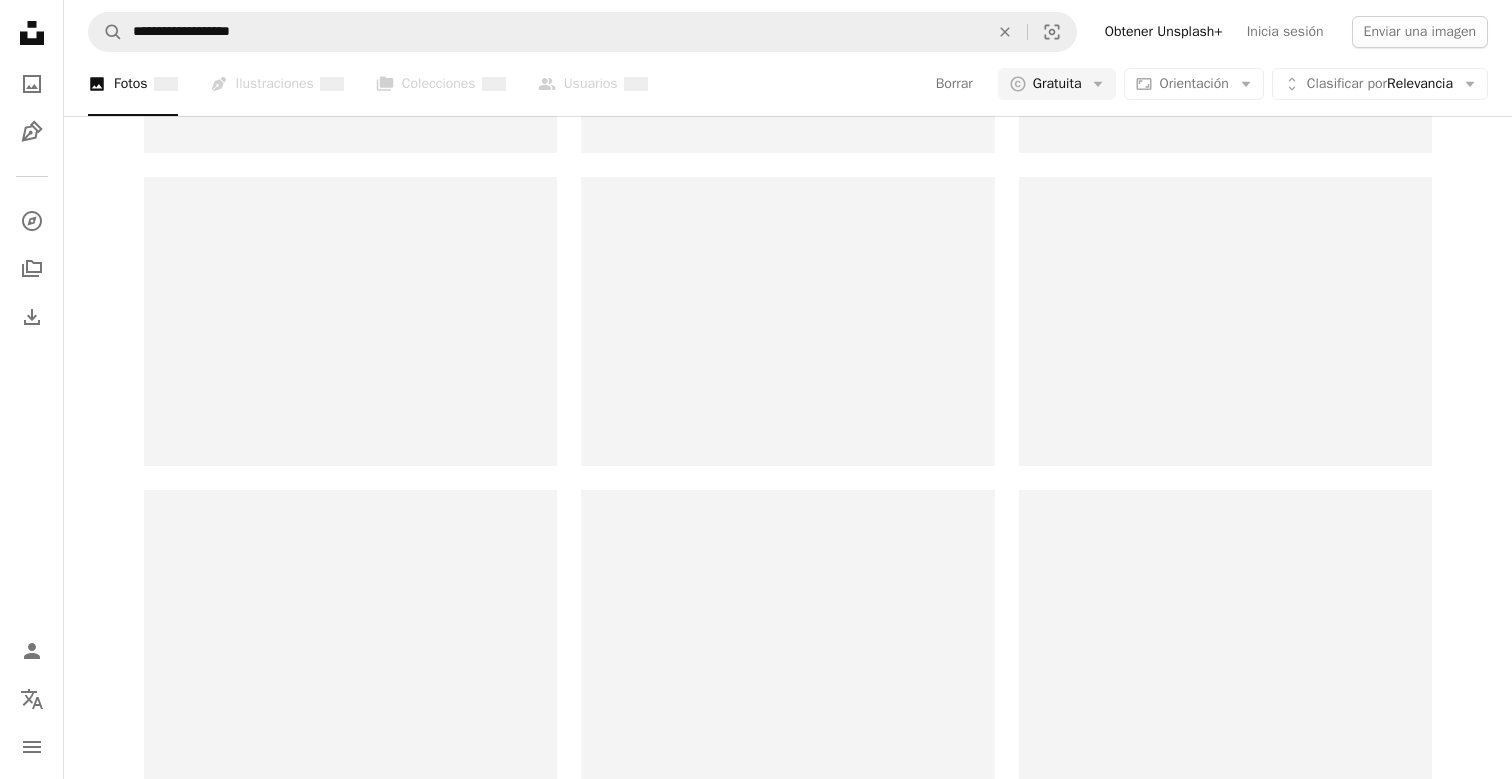 scroll, scrollTop: 0, scrollLeft: 0, axis: both 